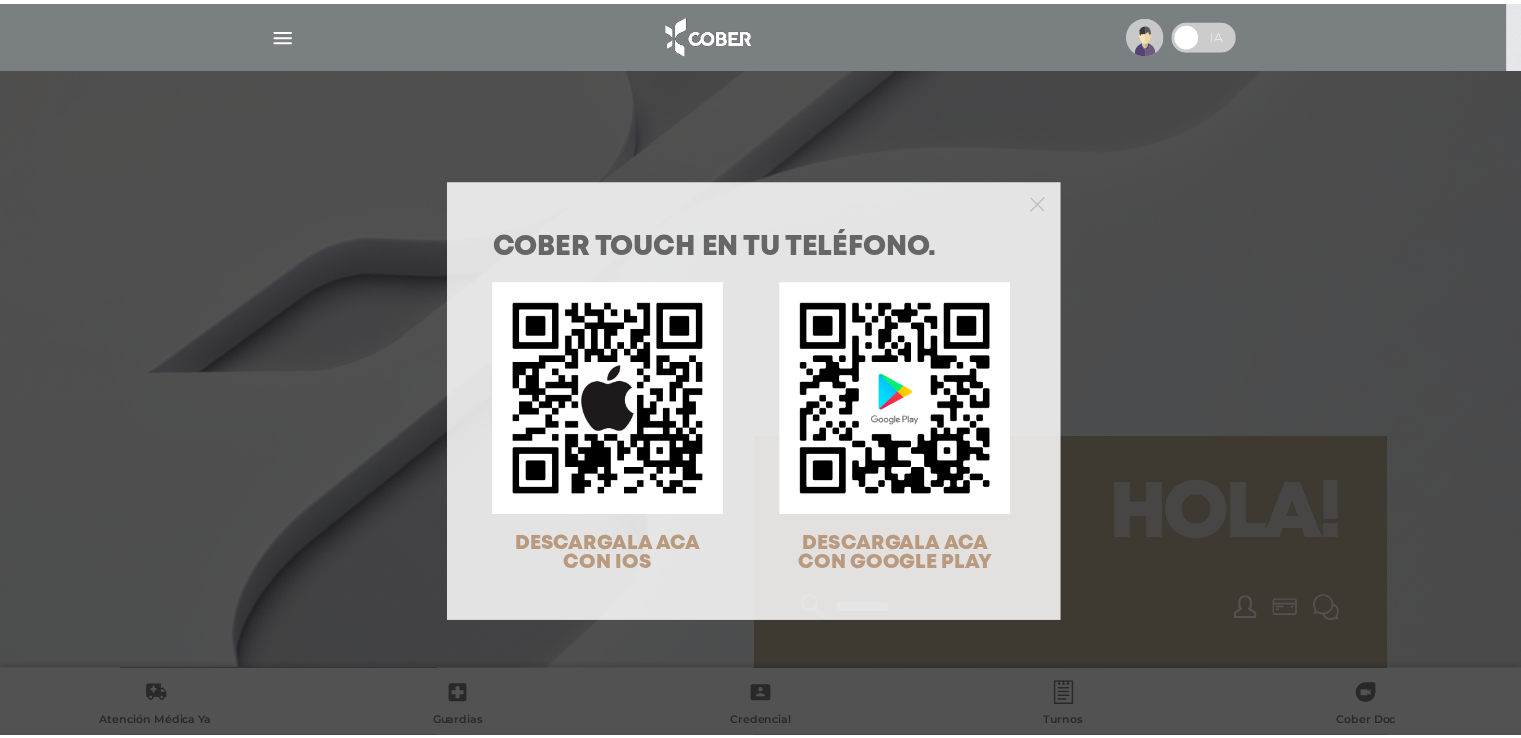 scroll, scrollTop: 0, scrollLeft: 0, axis: both 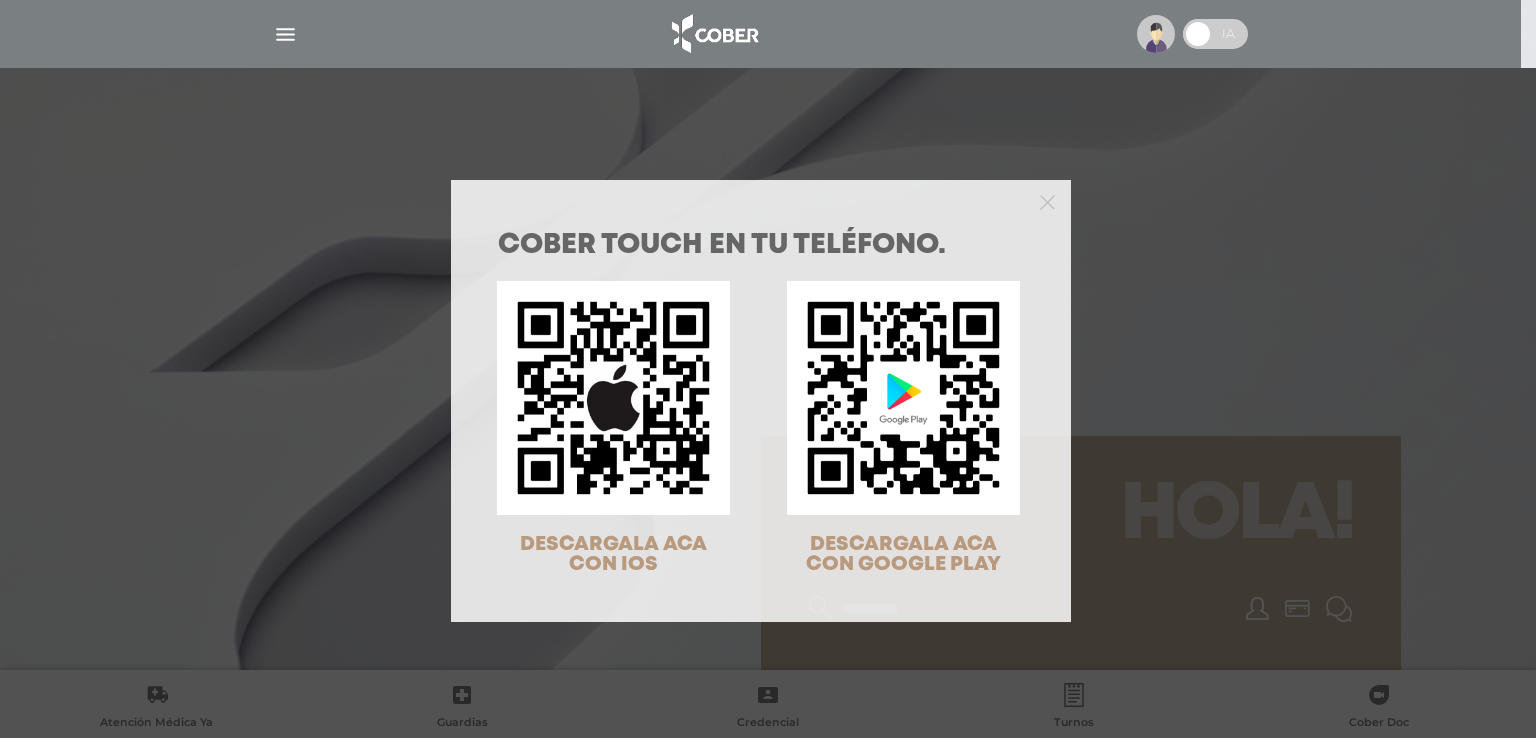 click at bounding box center [761, 200] 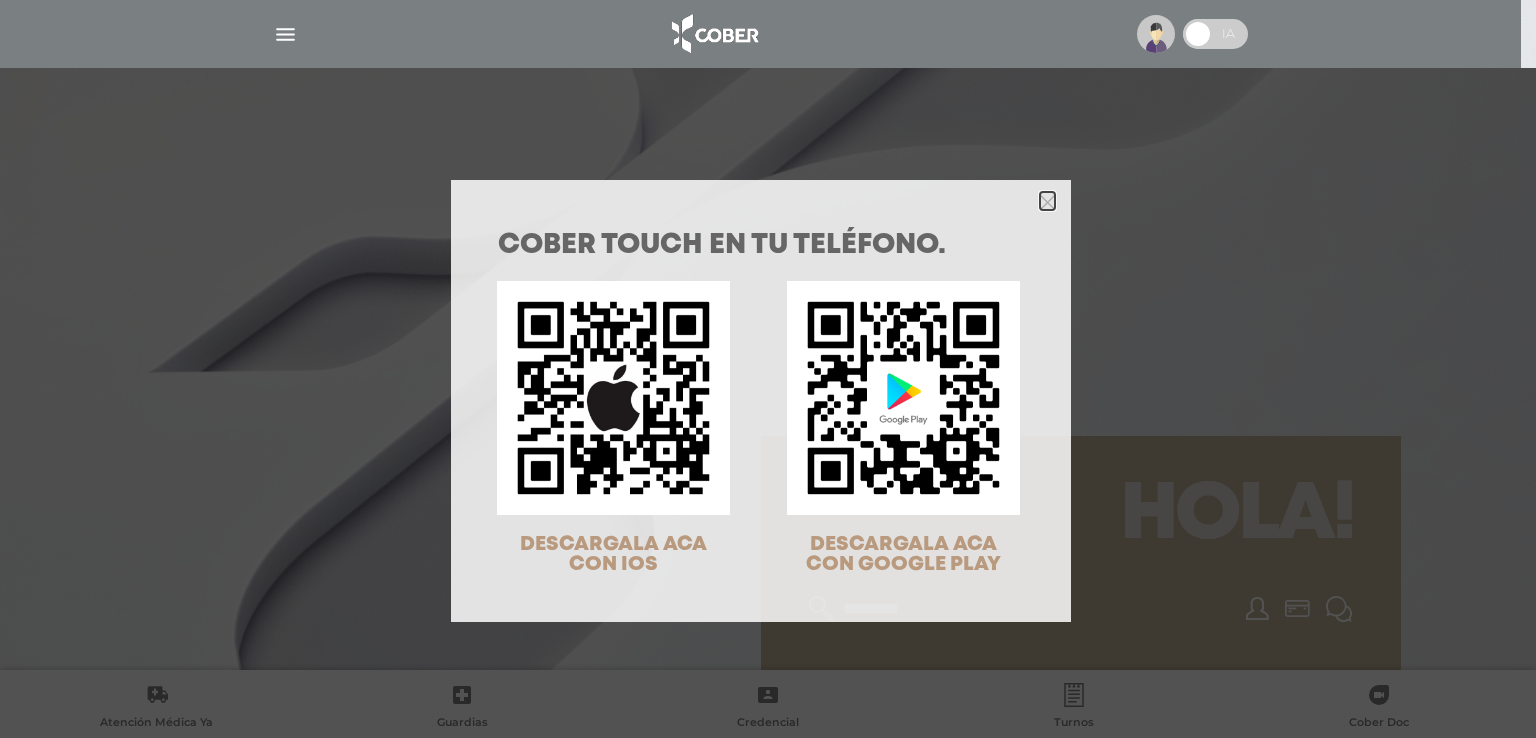click 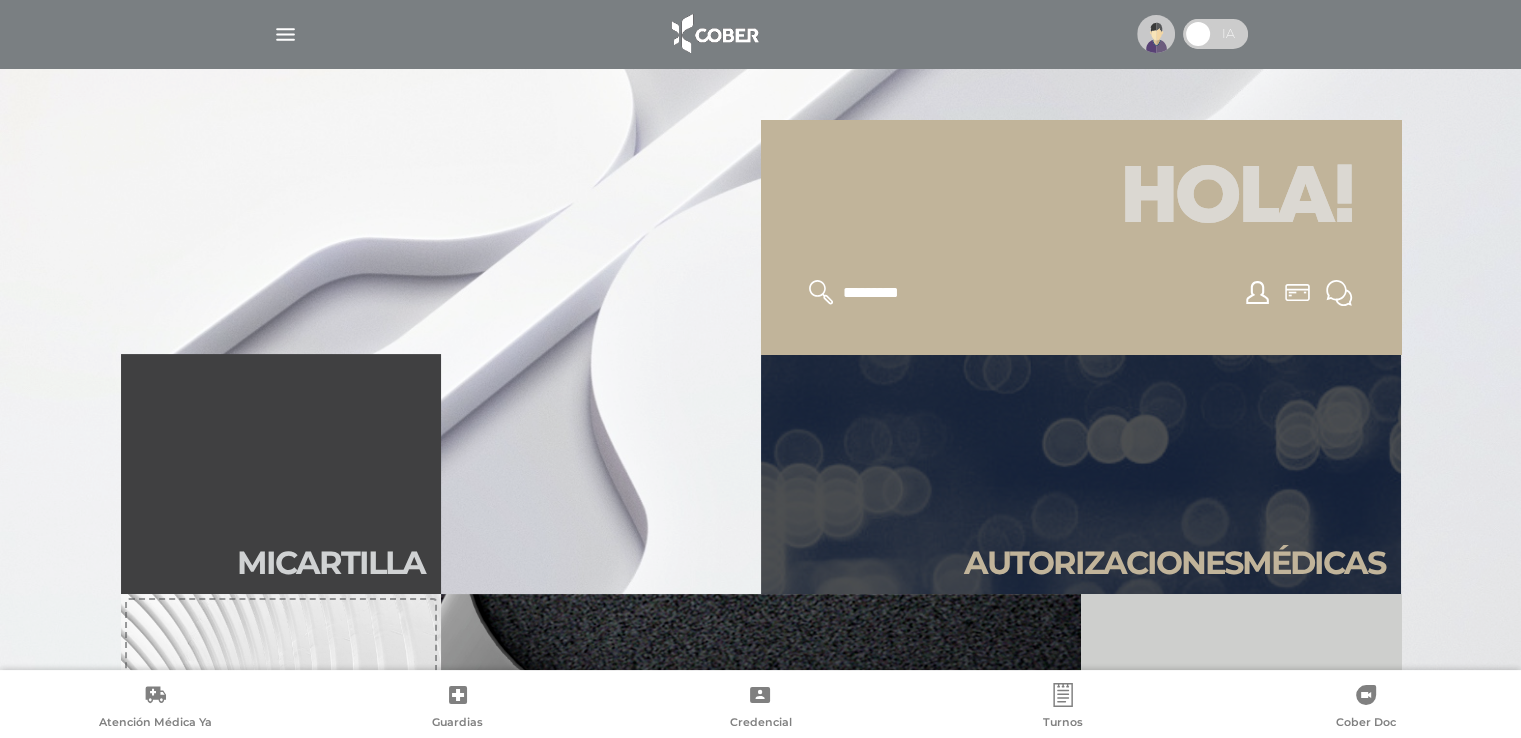 scroll, scrollTop: 300, scrollLeft: 0, axis: vertical 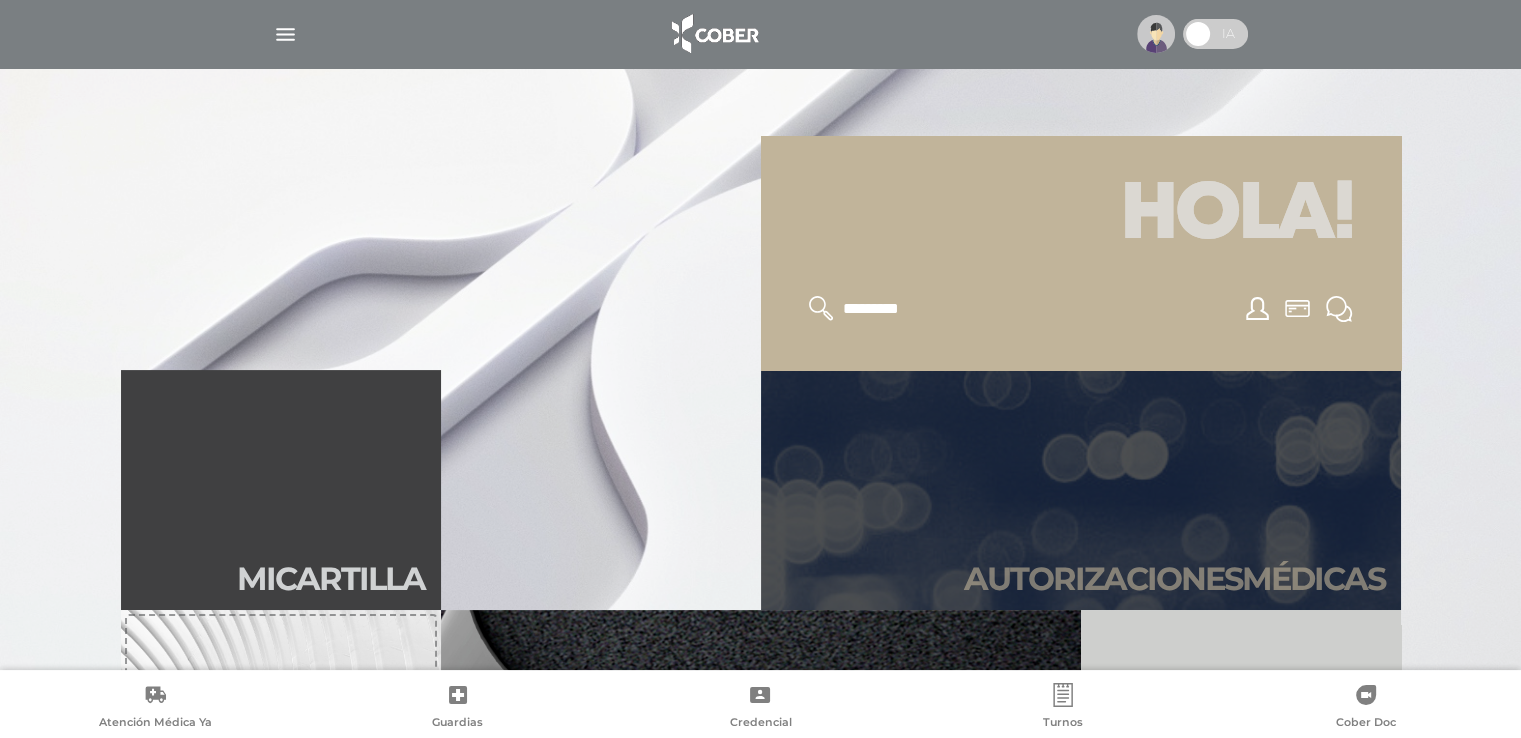 click on "Autori zaciones  médicas" at bounding box center (1081, 490) 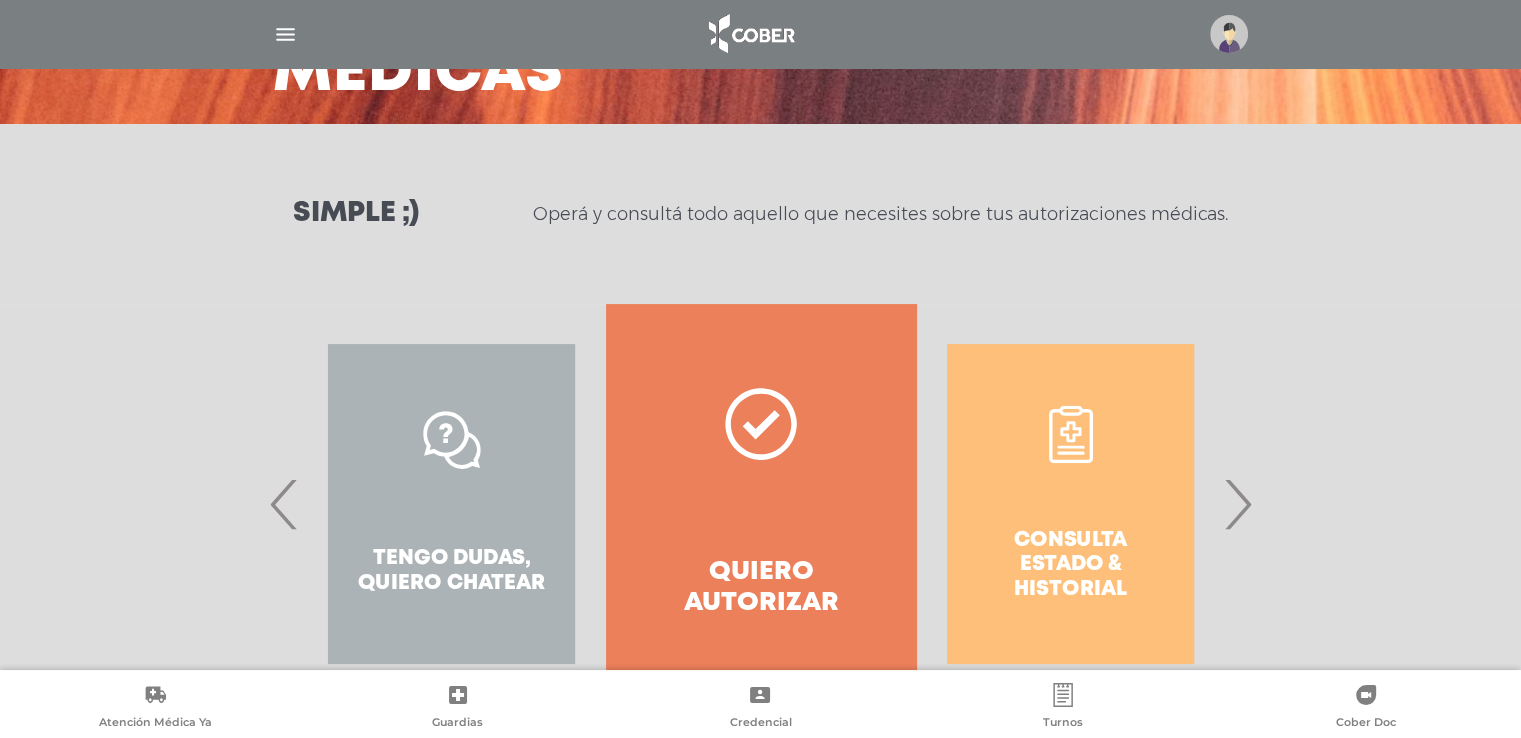 scroll, scrollTop: 266, scrollLeft: 0, axis: vertical 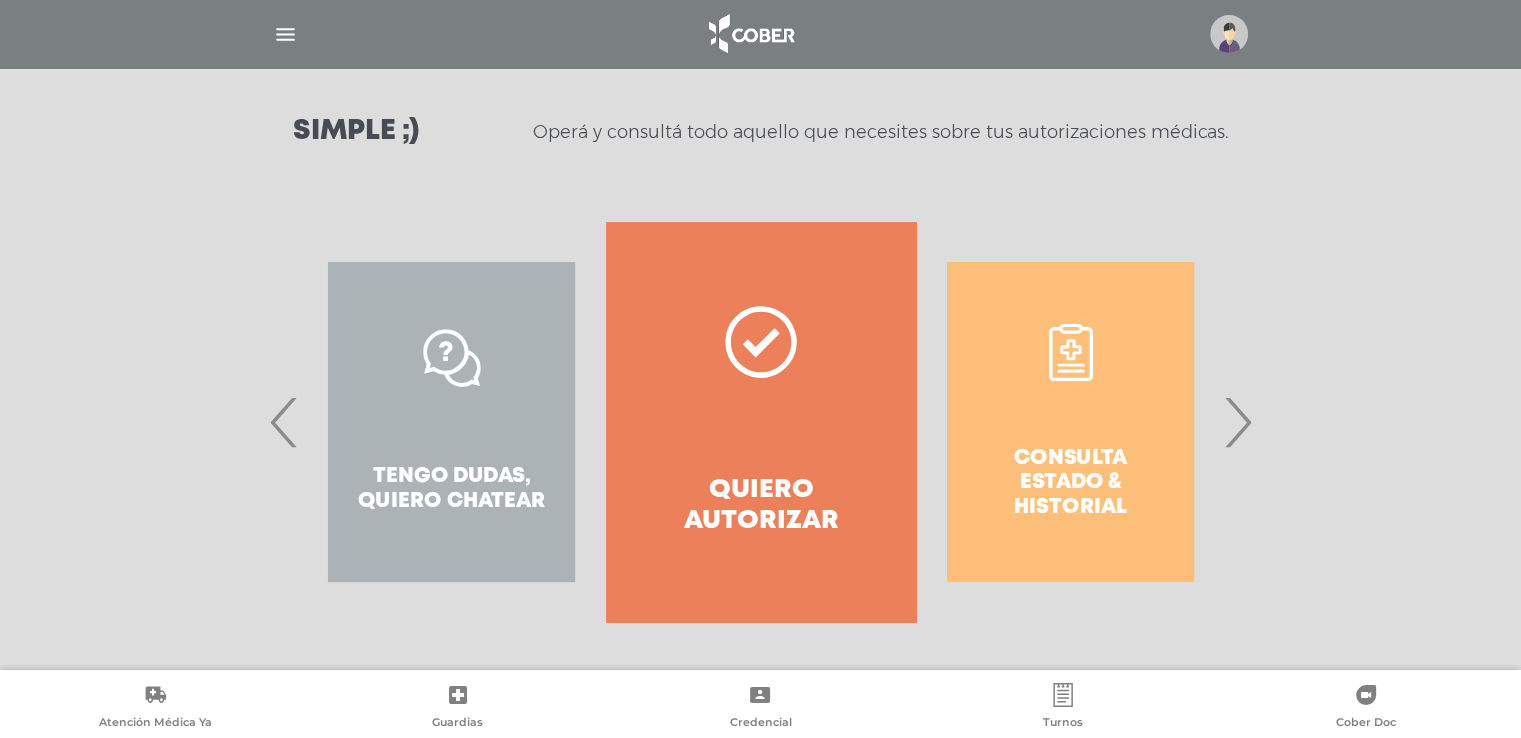 click on "Consulta estado & historial" at bounding box center [1070, 422] 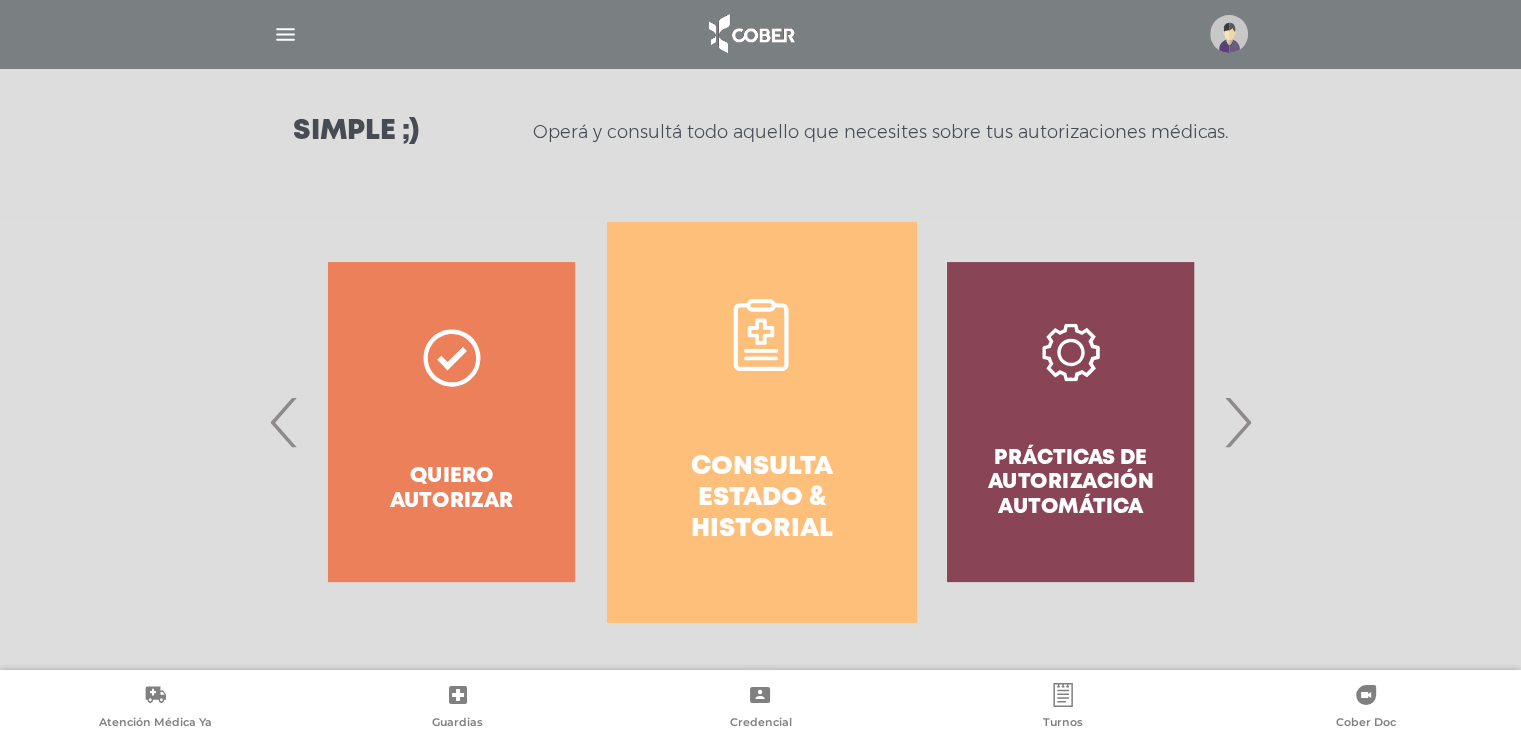 click on "Consulta estado & historial" at bounding box center [761, 422] 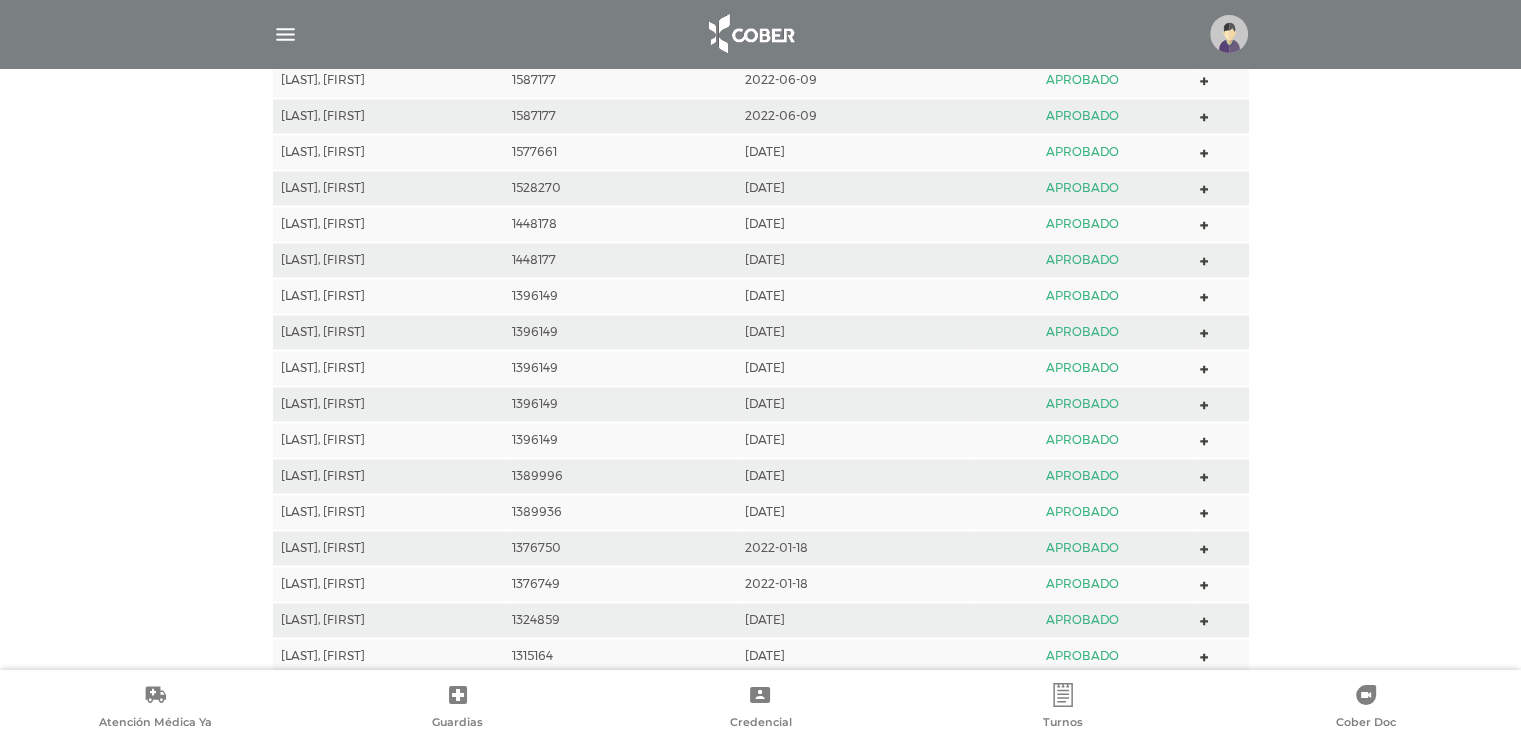 scroll, scrollTop: 2788, scrollLeft: 0, axis: vertical 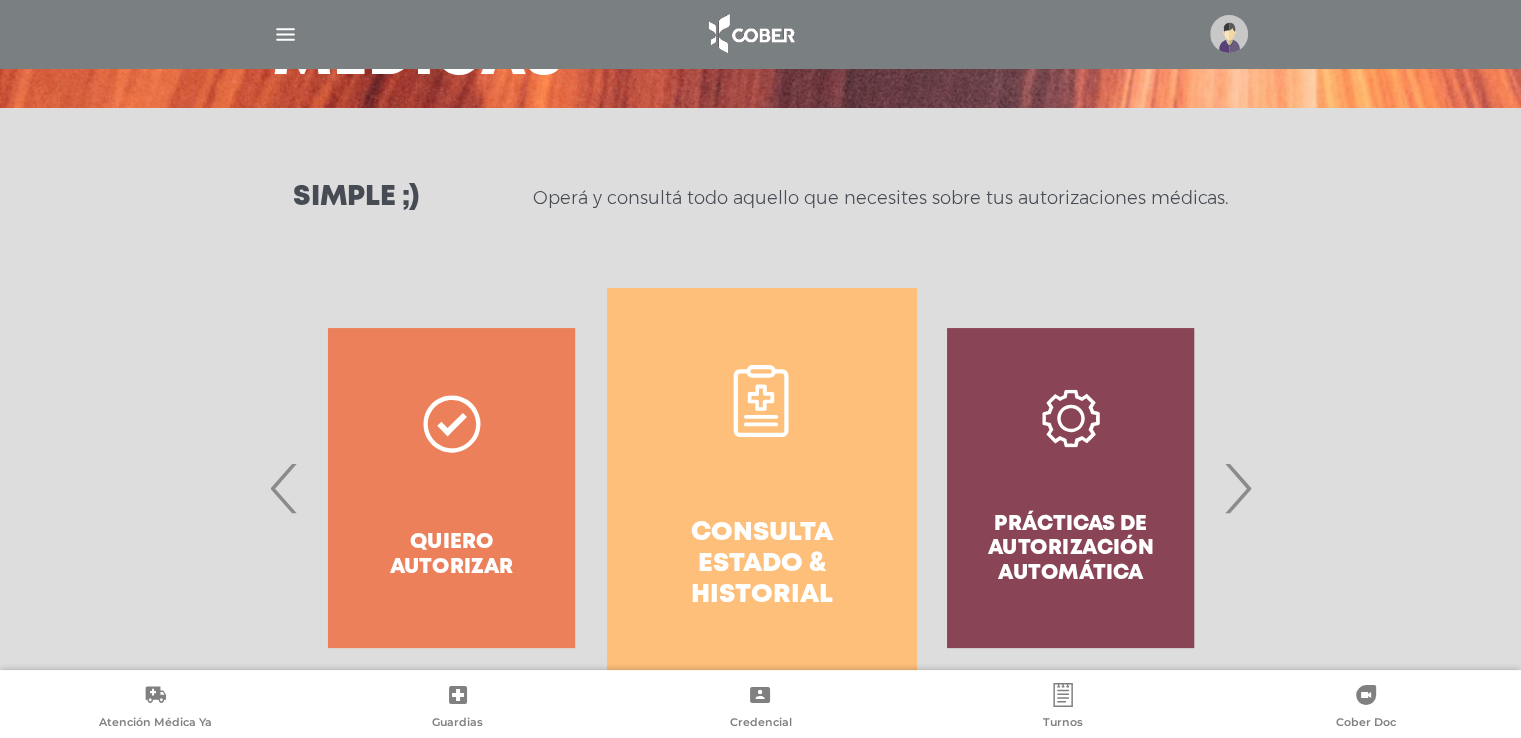 drag, startPoint x: 1226, startPoint y: 493, endPoint x: 1138, endPoint y: 513, distance: 90.24411 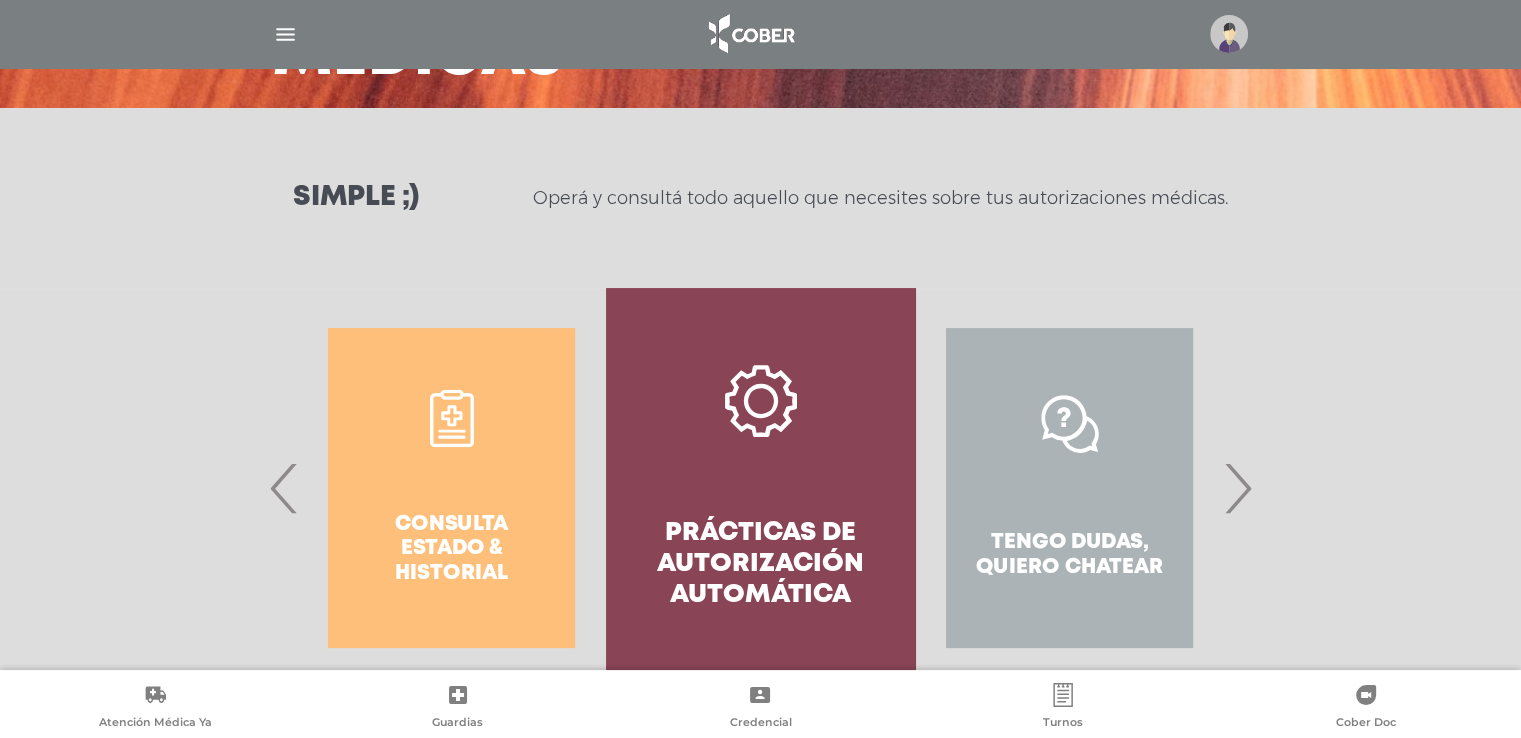 click on "›" at bounding box center [1237, 488] 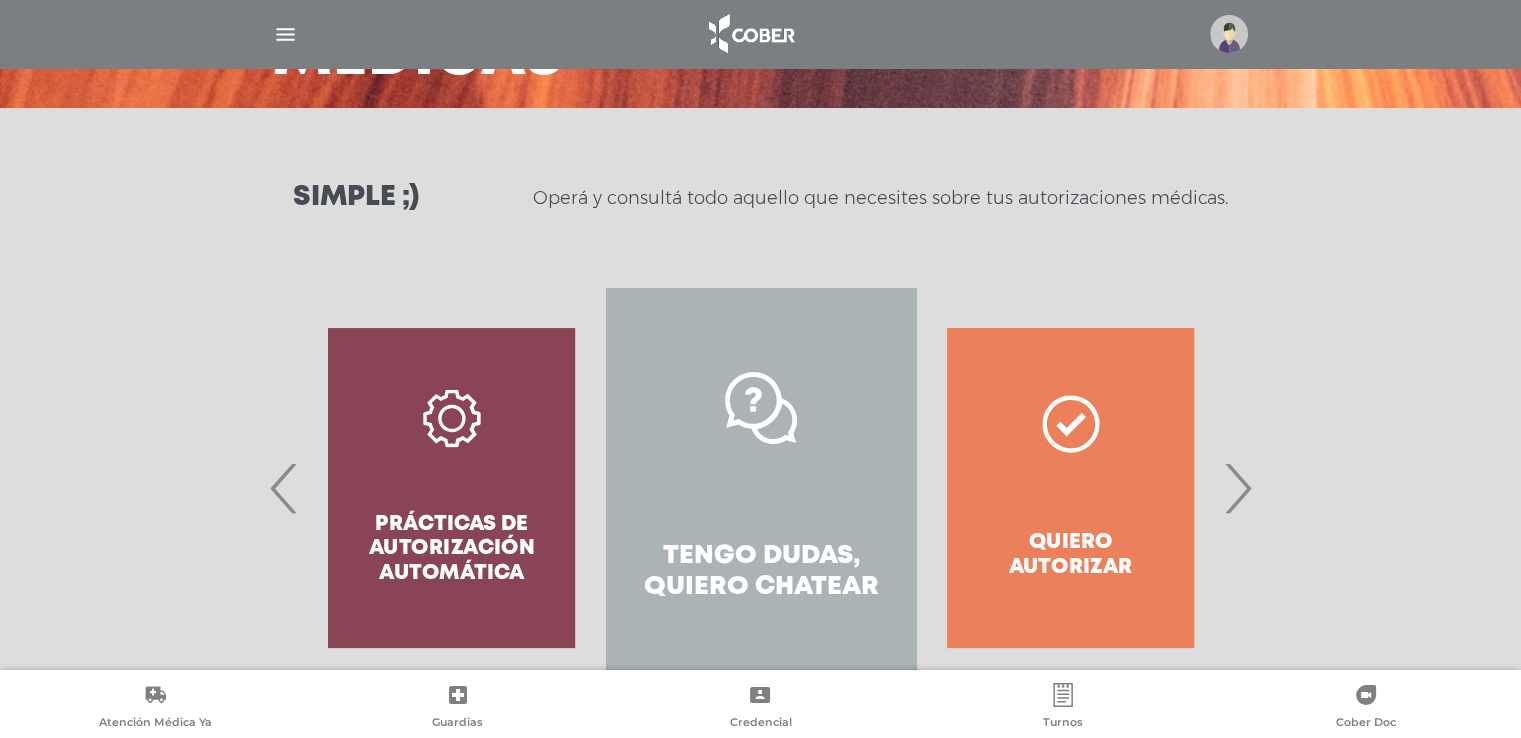 click on "›" at bounding box center (1237, 488) 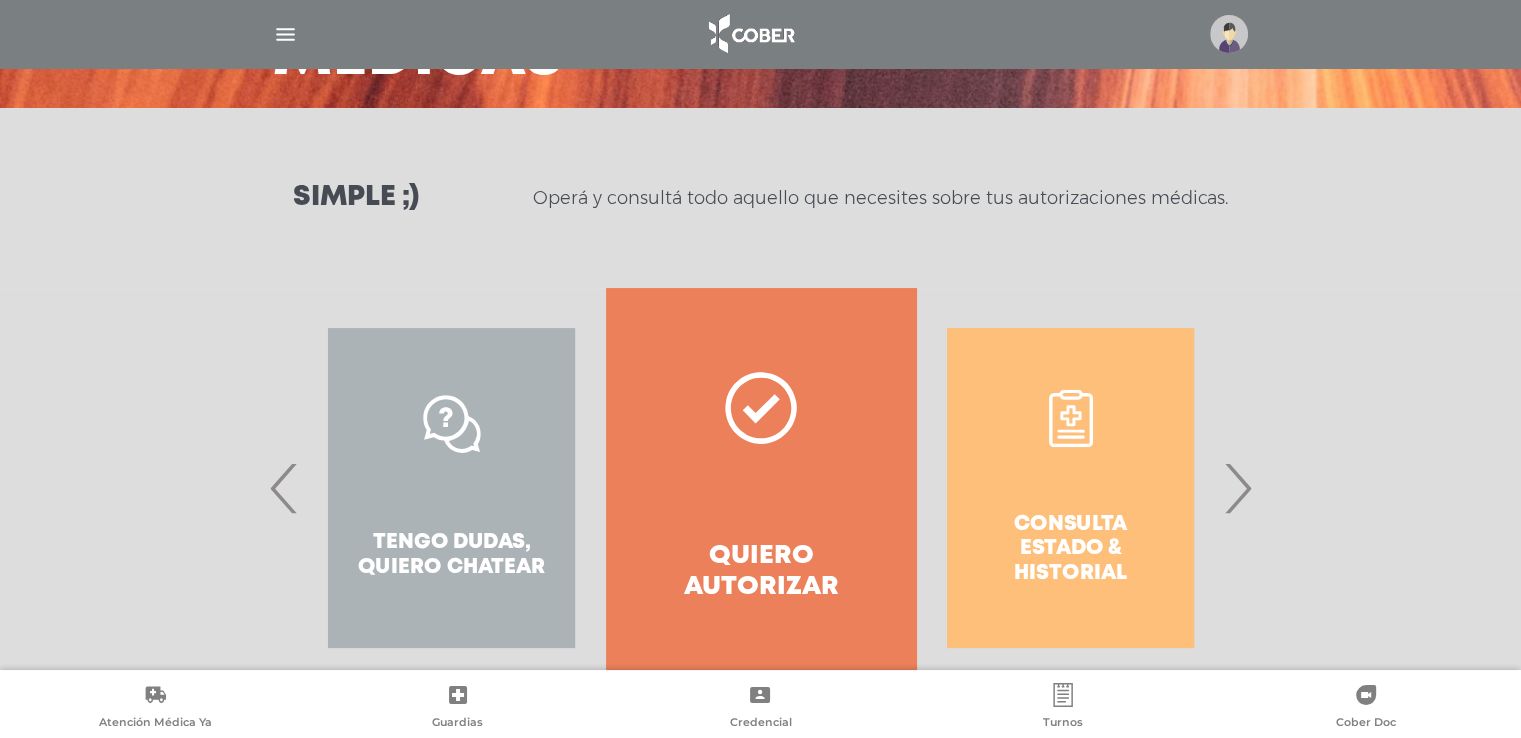 click on "Consulta estado & historial" at bounding box center [1070, 488] 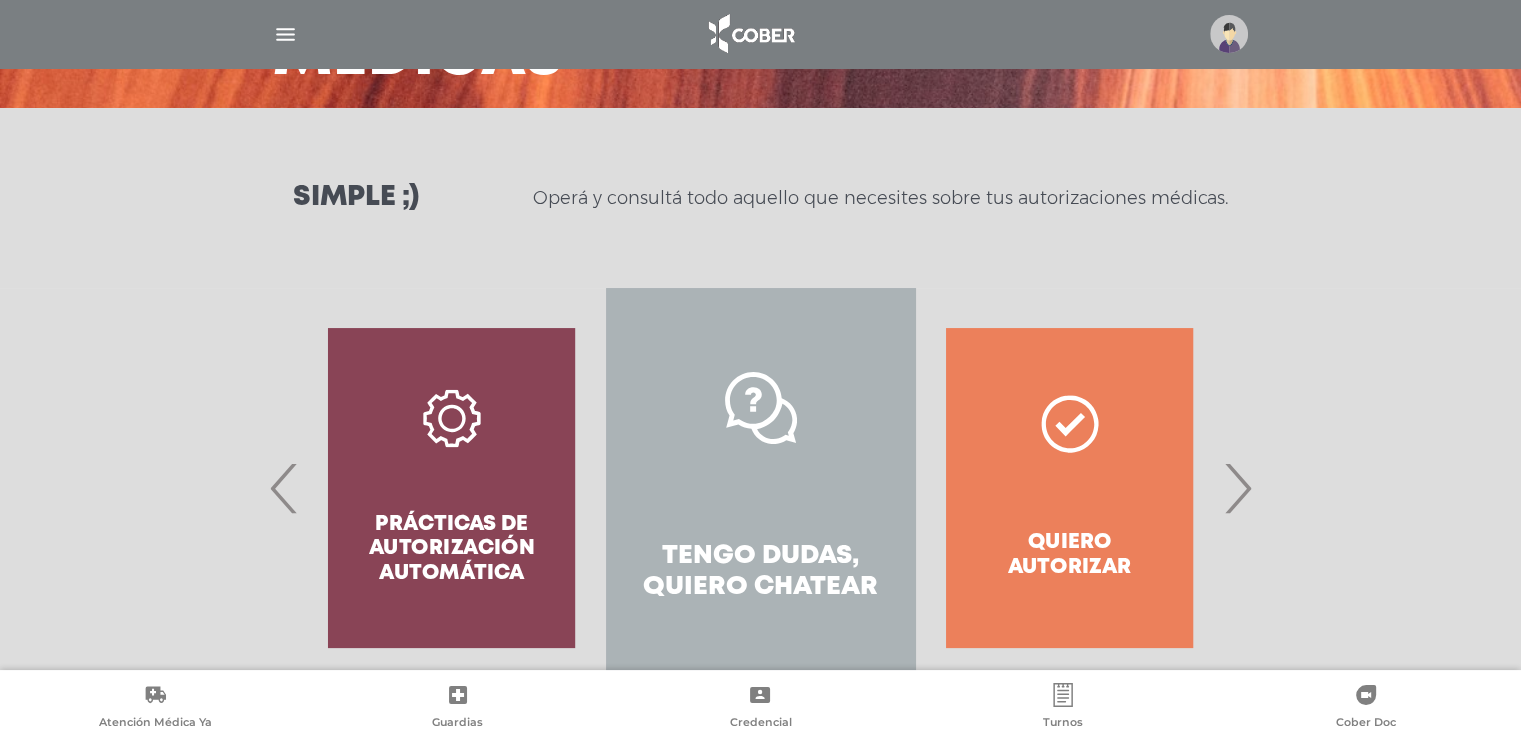 click on "Tengo dudas, quiero chatear" at bounding box center [760, 488] 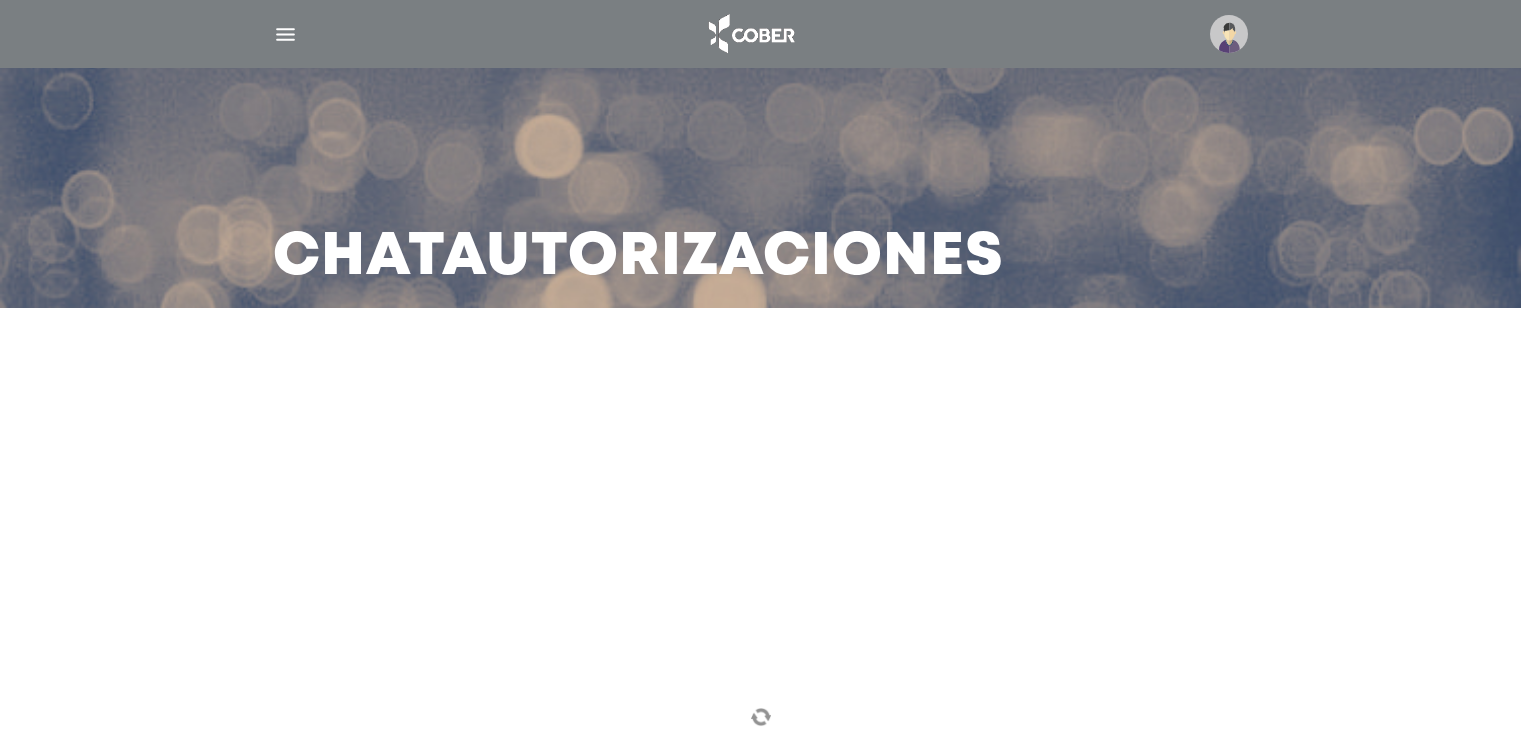 scroll, scrollTop: 0, scrollLeft: 0, axis: both 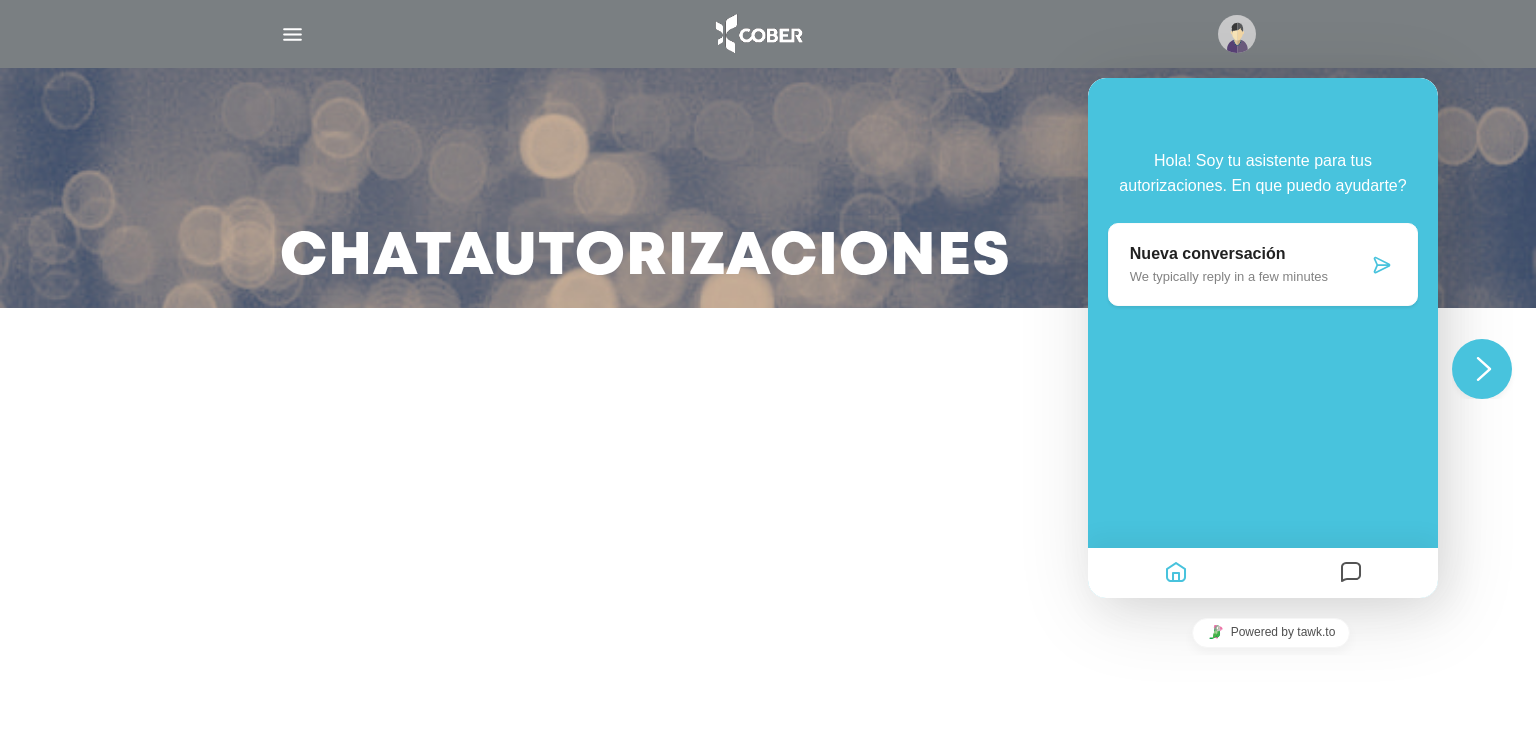 click on "We typically reply in a few minutes" at bounding box center [1249, 276] 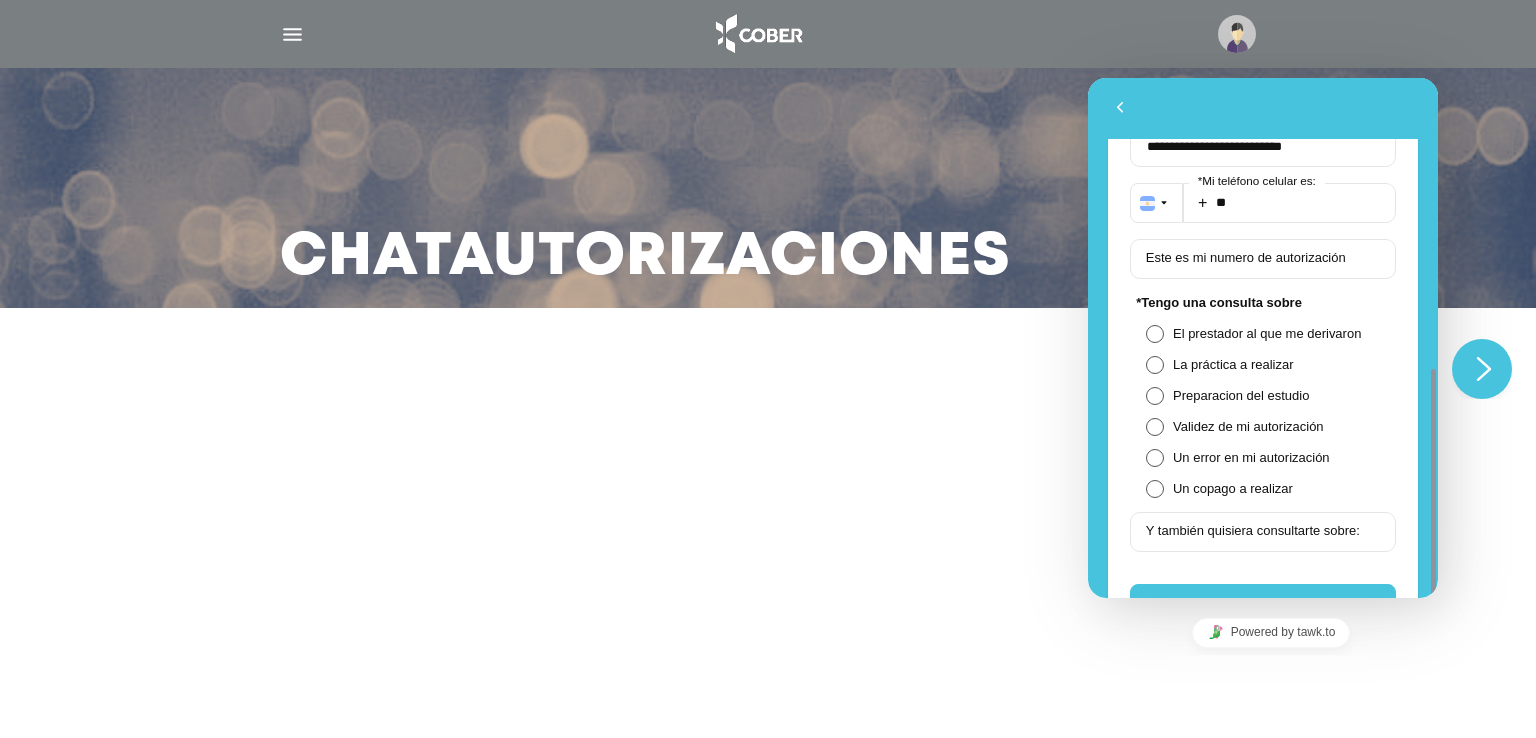 scroll, scrollTop: 300, scrollLeft: 0, axis: vertical 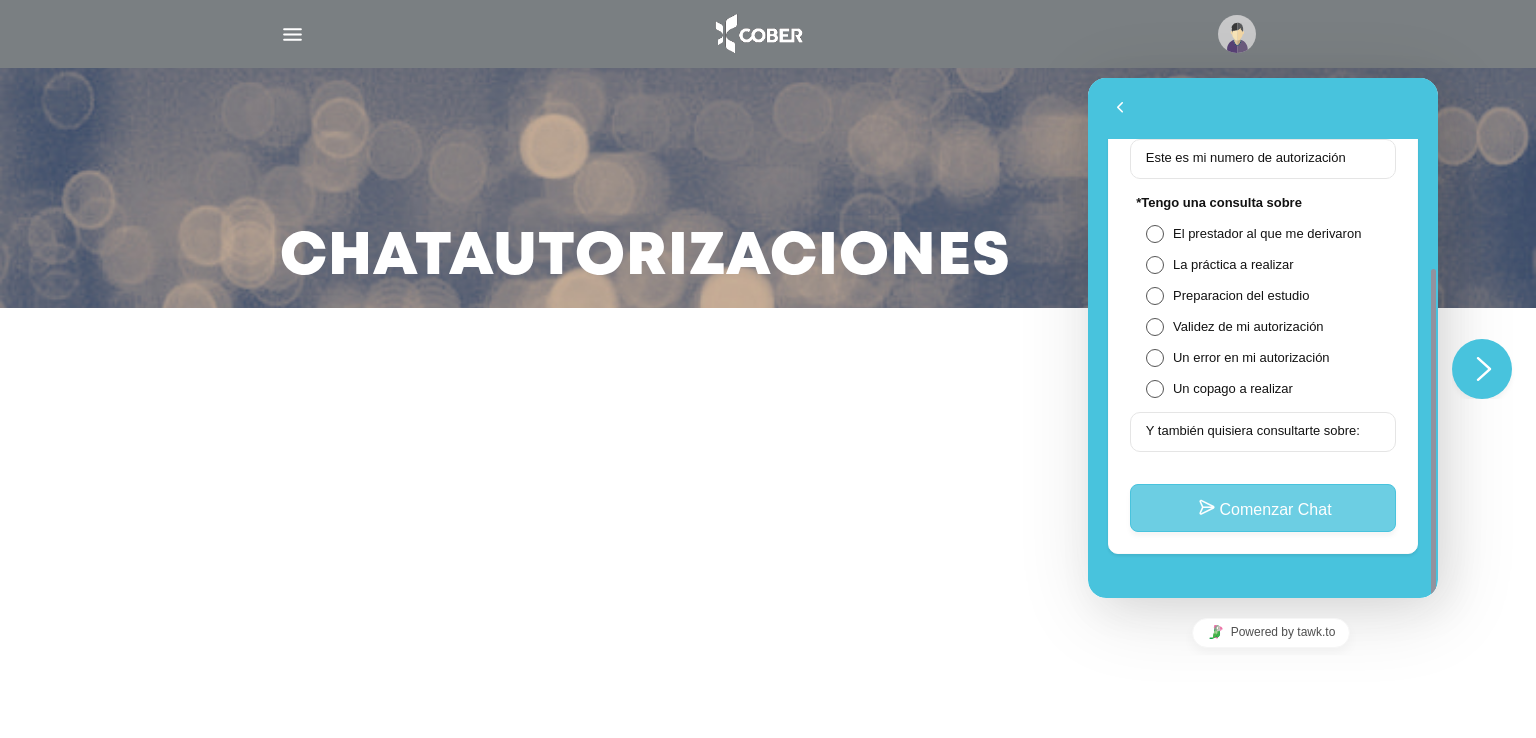 click on "Comenzar Chat" at bounding box center [1263, 508] 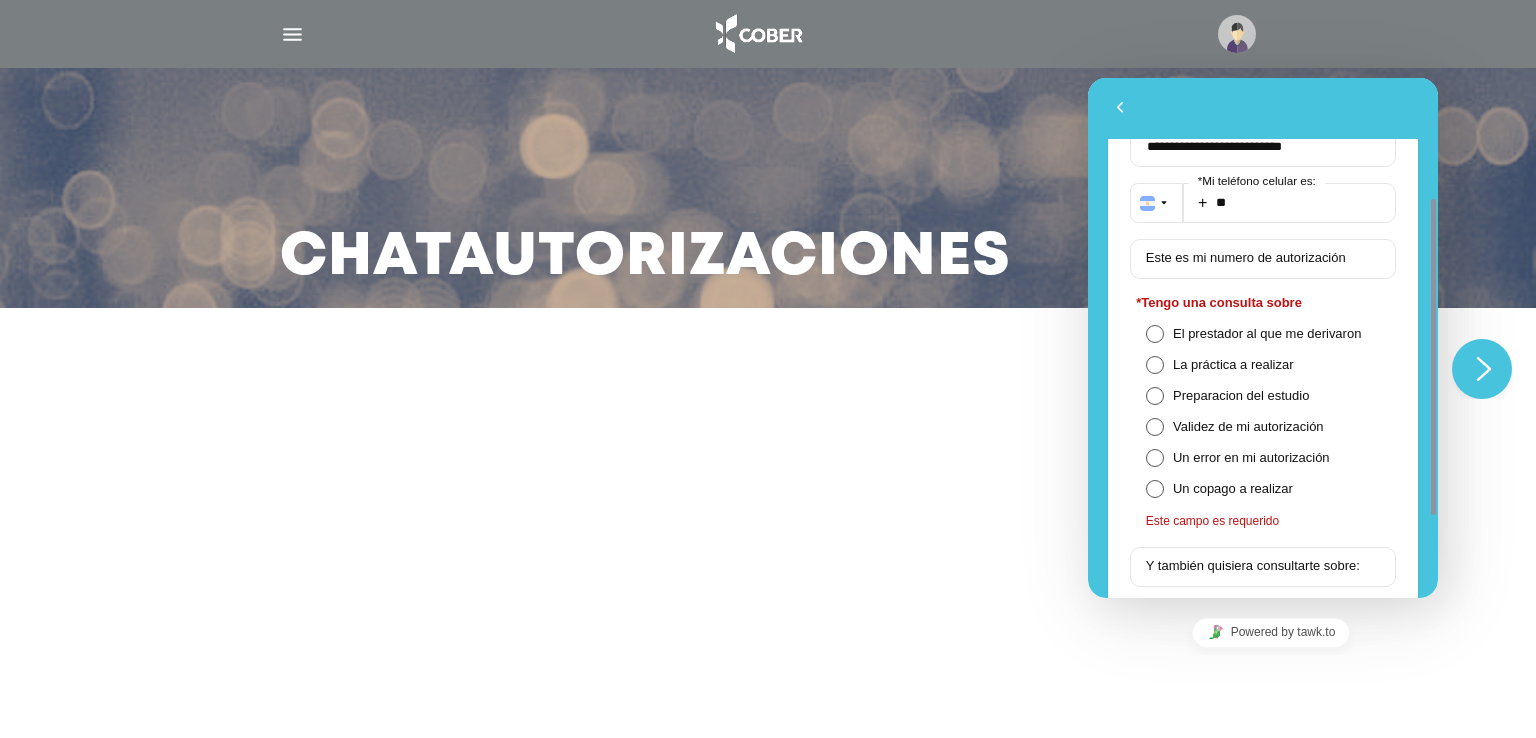 scroll, scrollTop: 335, scrollLeft: 0, axis: vertical 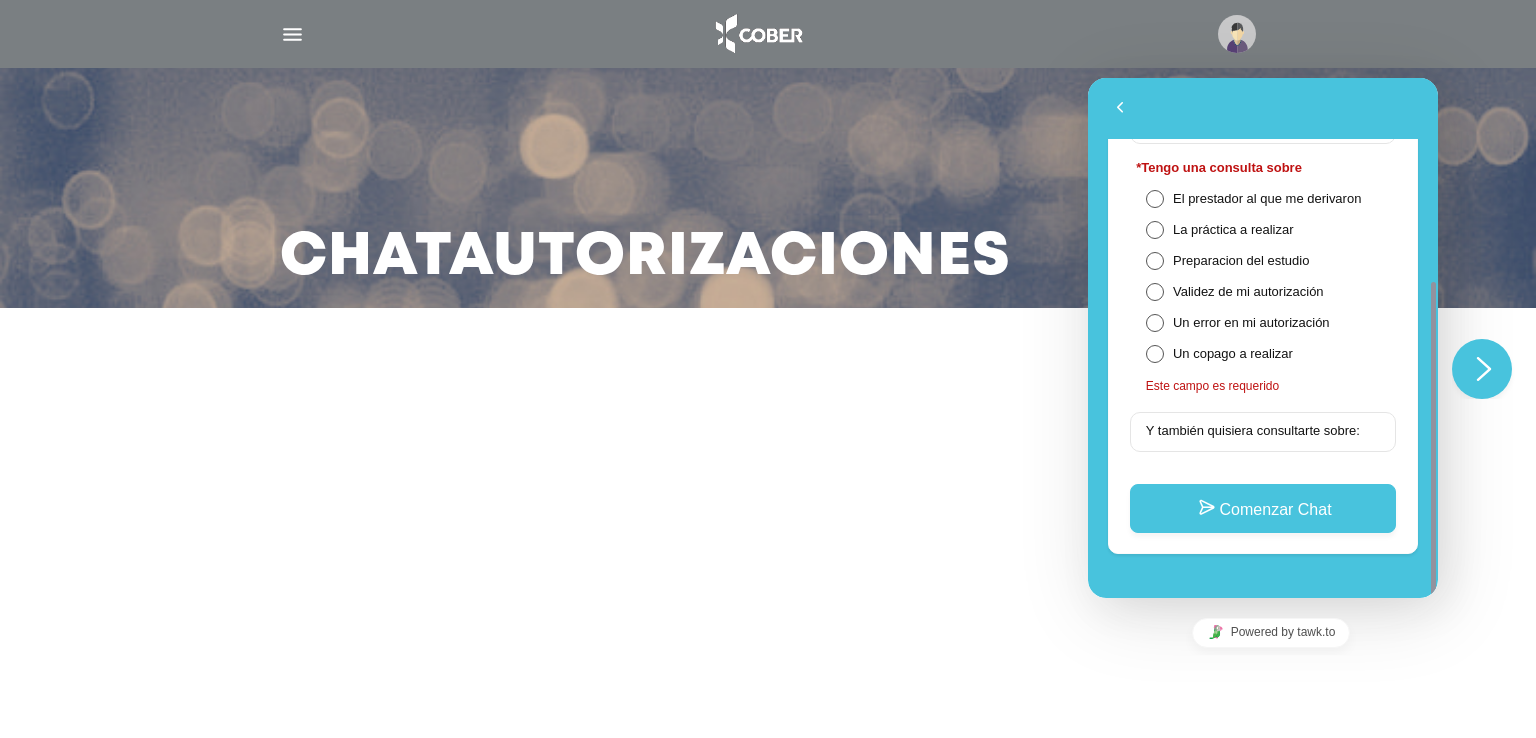 click on "Y también quisiera consultarte sobre:" at bounding box center [1252, 431] 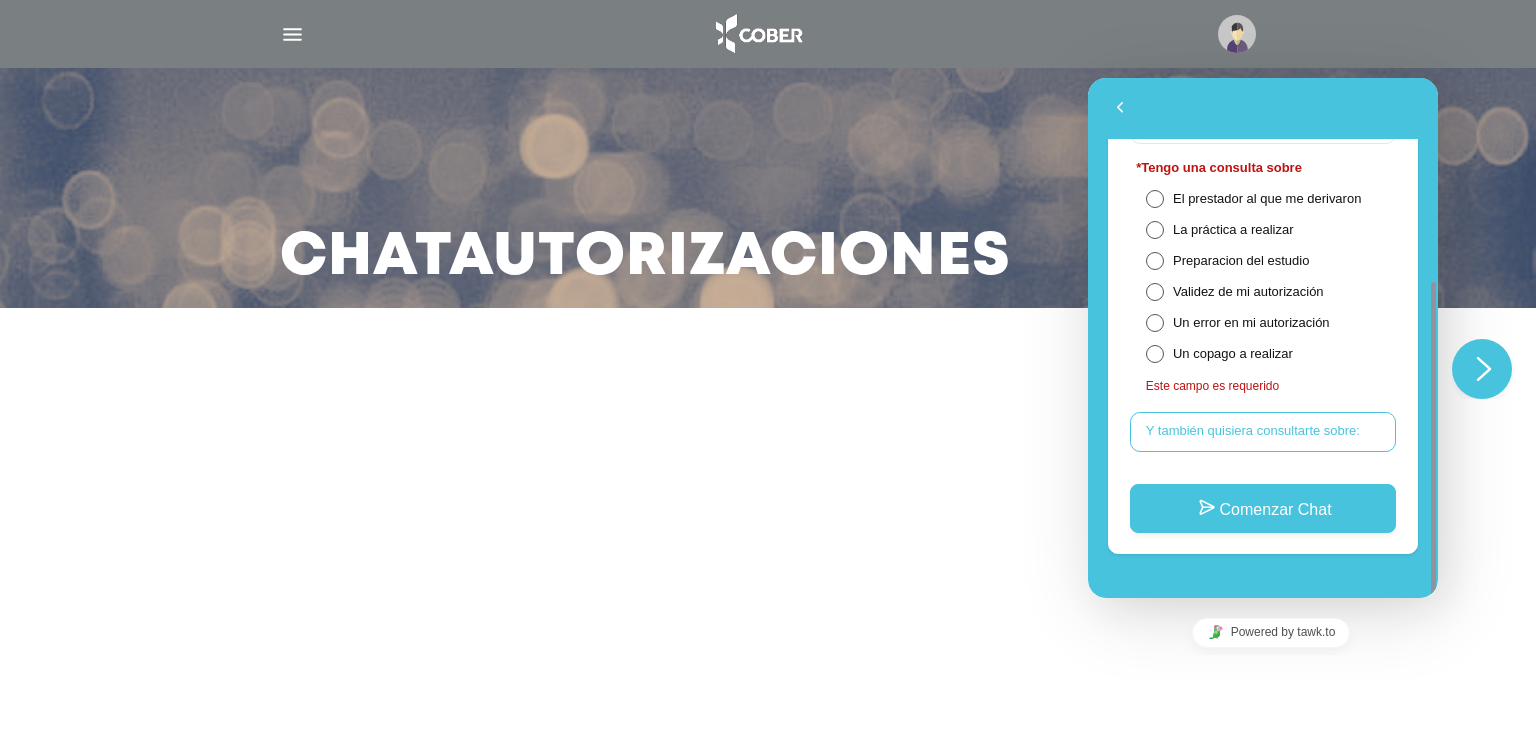click on "Y también quisiera consultarte sobre:" at bounding box center [1263, 432] 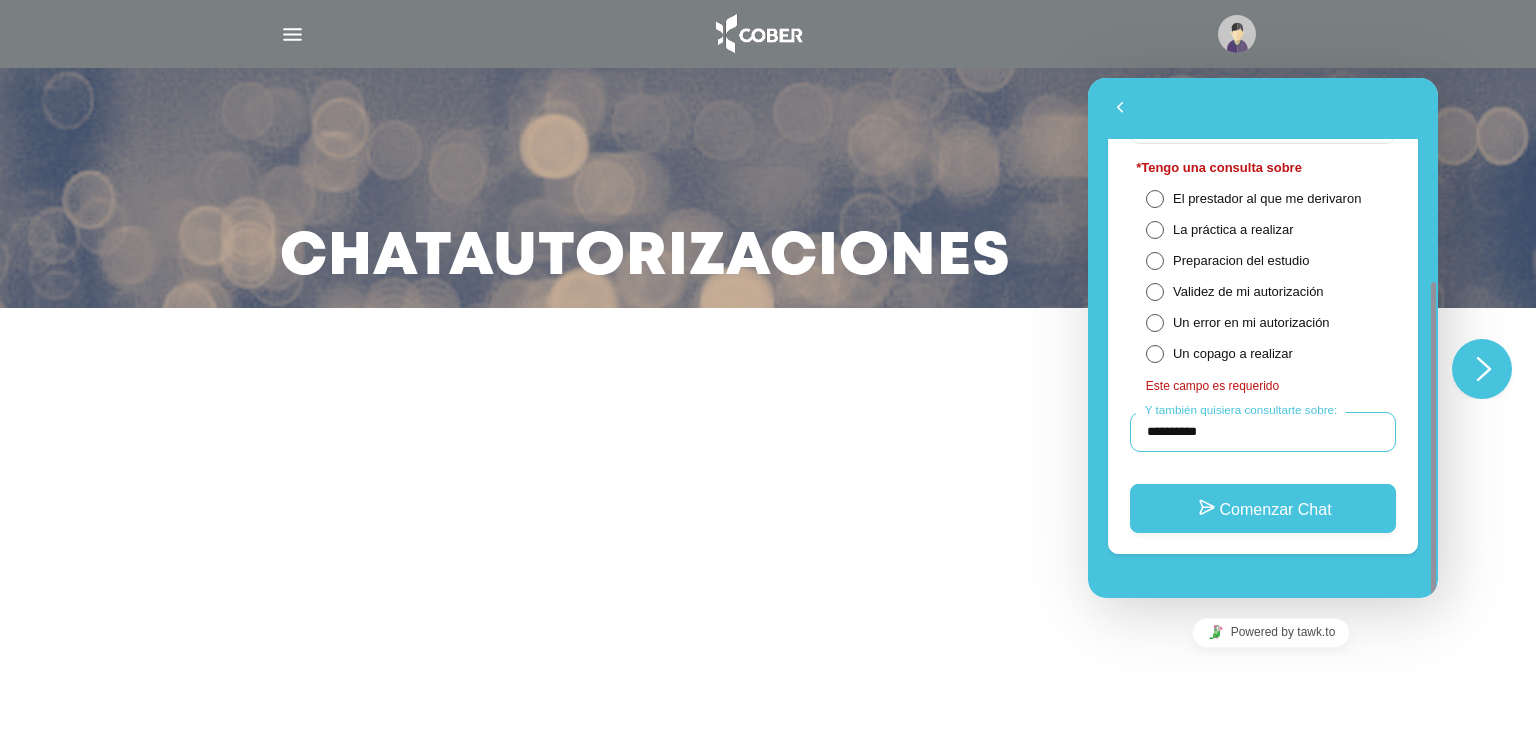 click on "*********" at bounding box center (1263, 432) 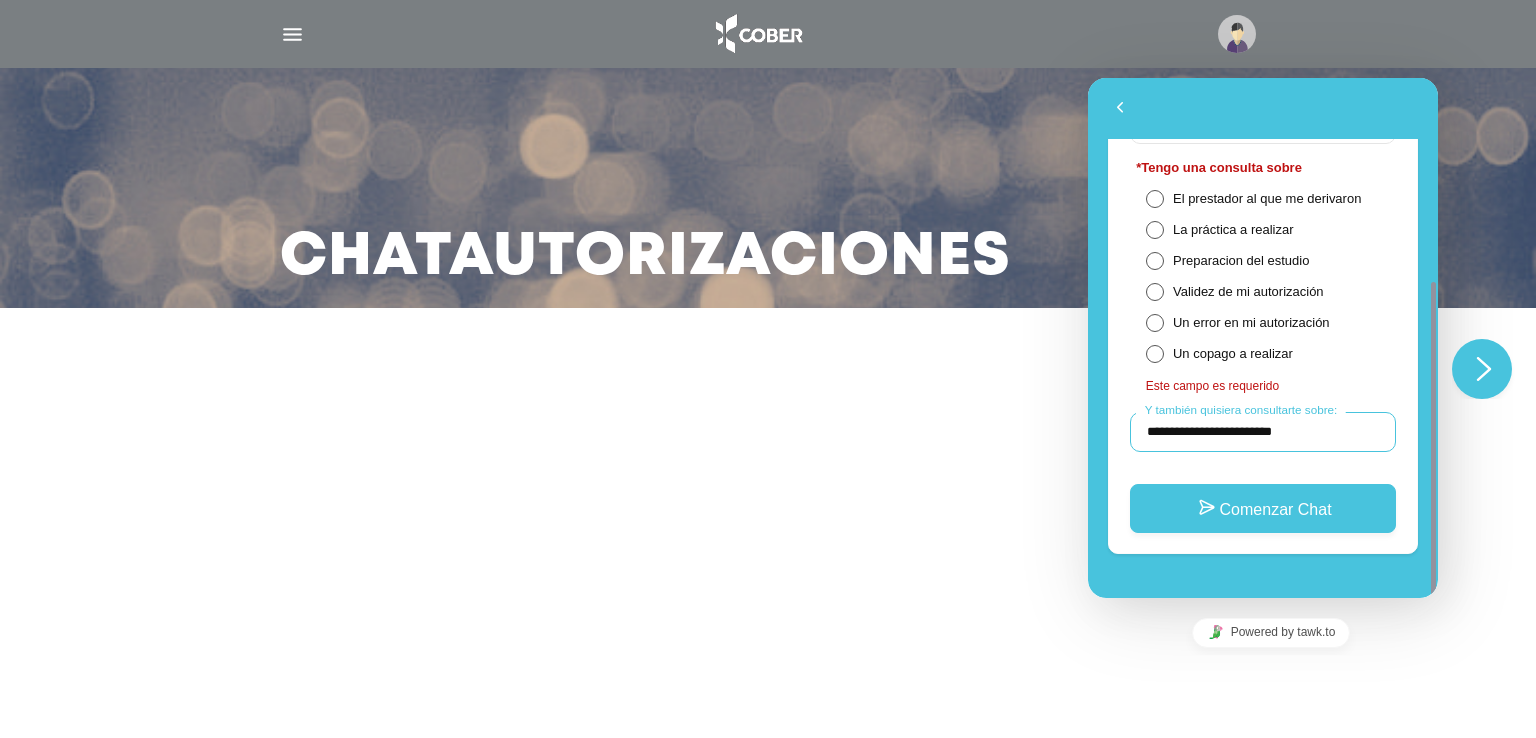 type on "**********" 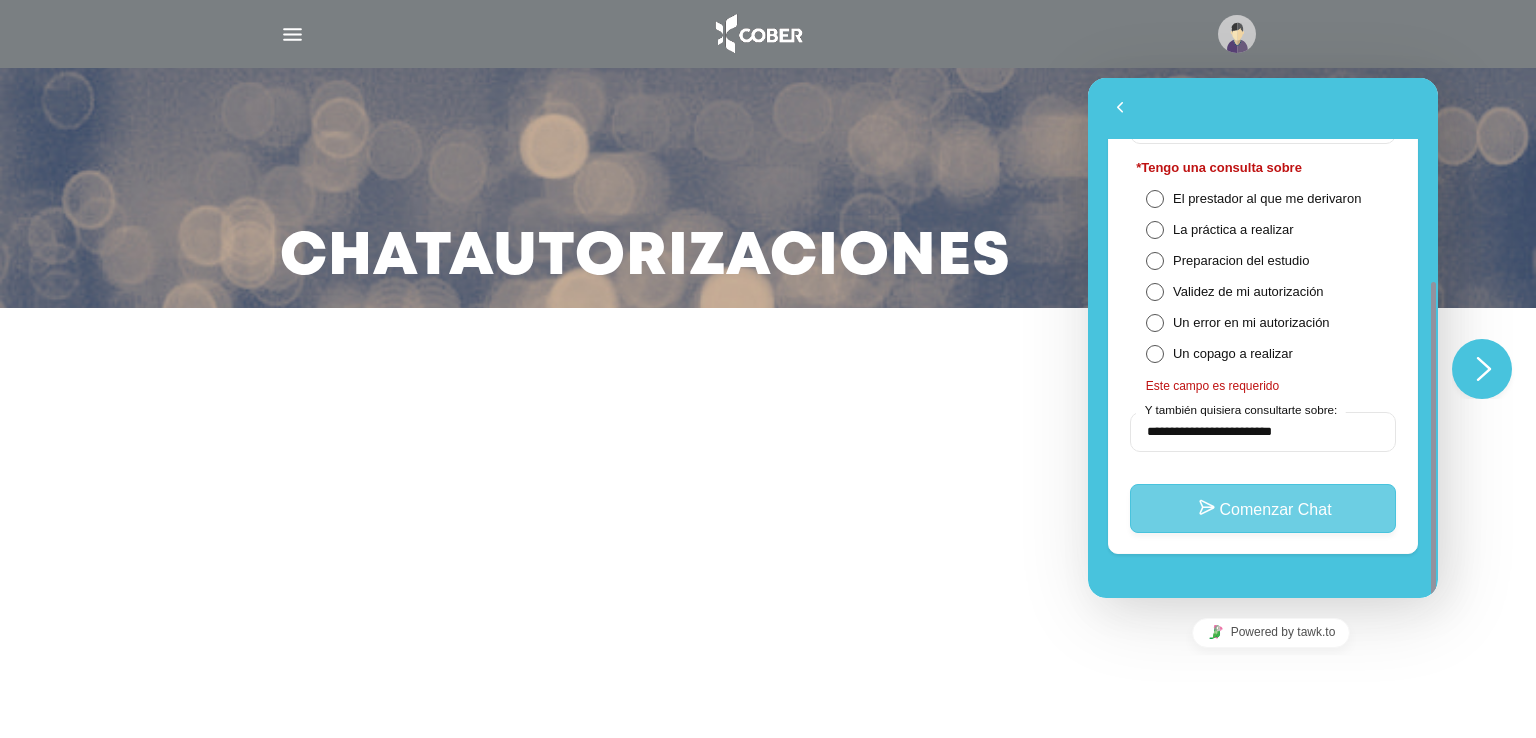 drag, startPoint x: 1255, startPoint y: 481, endPoint x: 1257, endPoint y: 508, distance: 27.073973 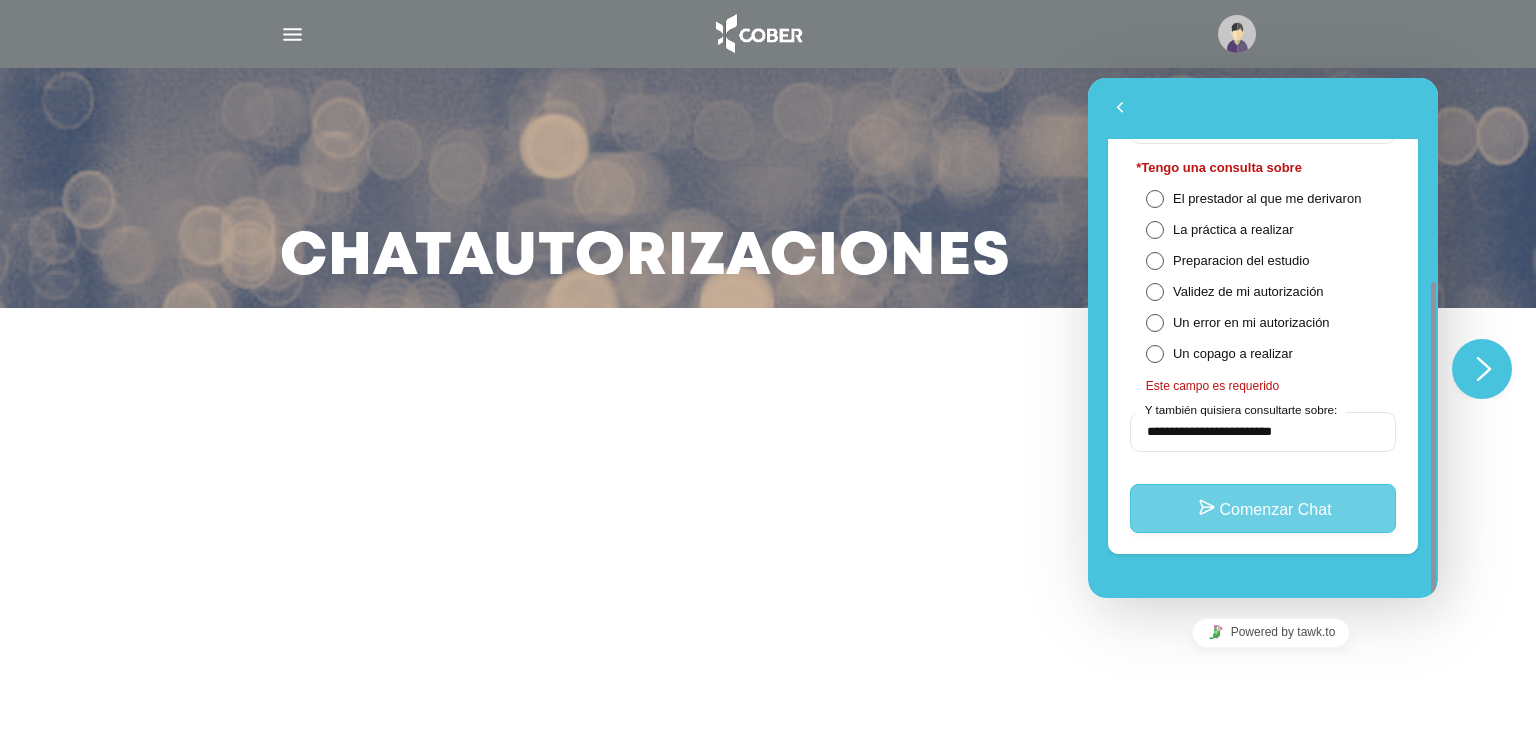 click on "Comenzar Chat" at bounding box center [1263, 508] 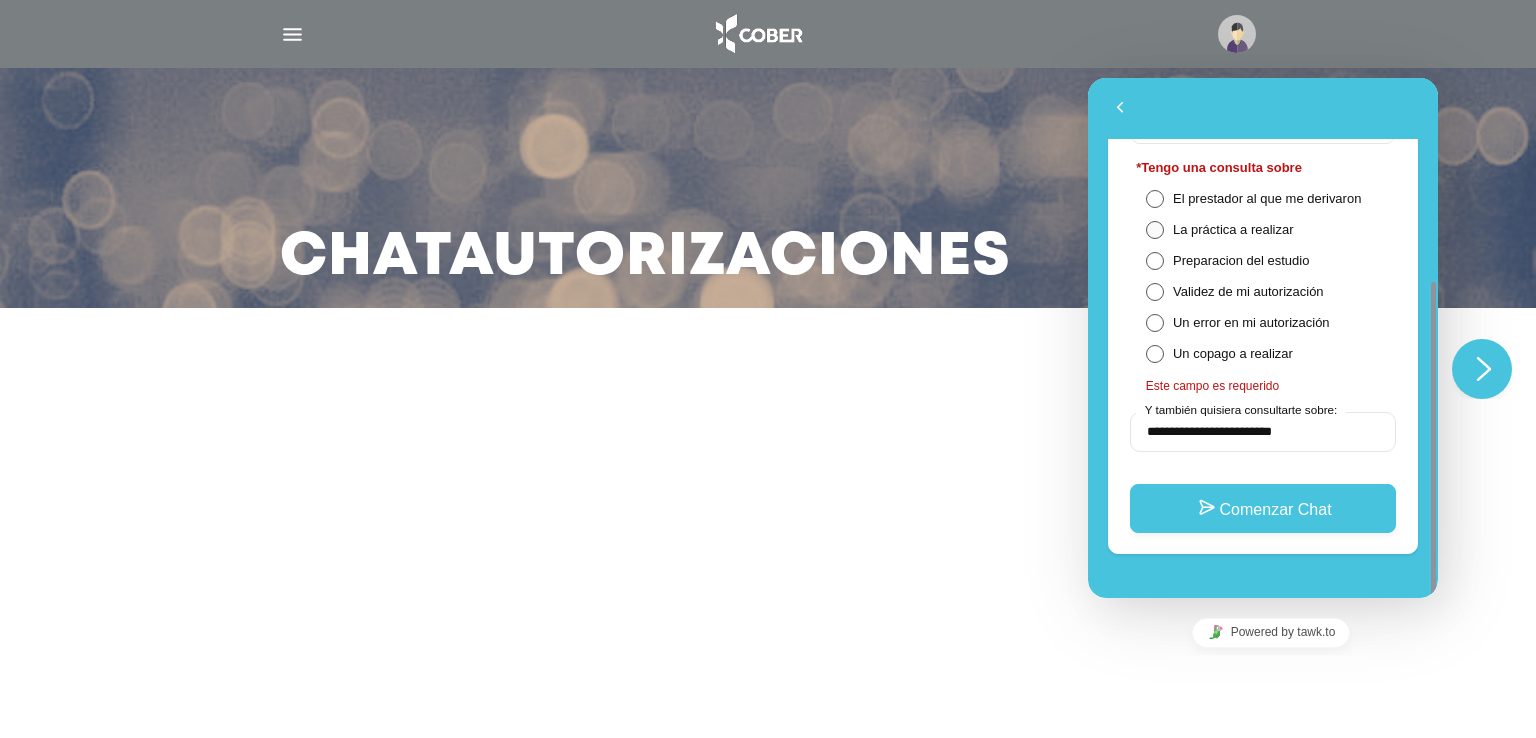 click at bounding box center [1155, 230] 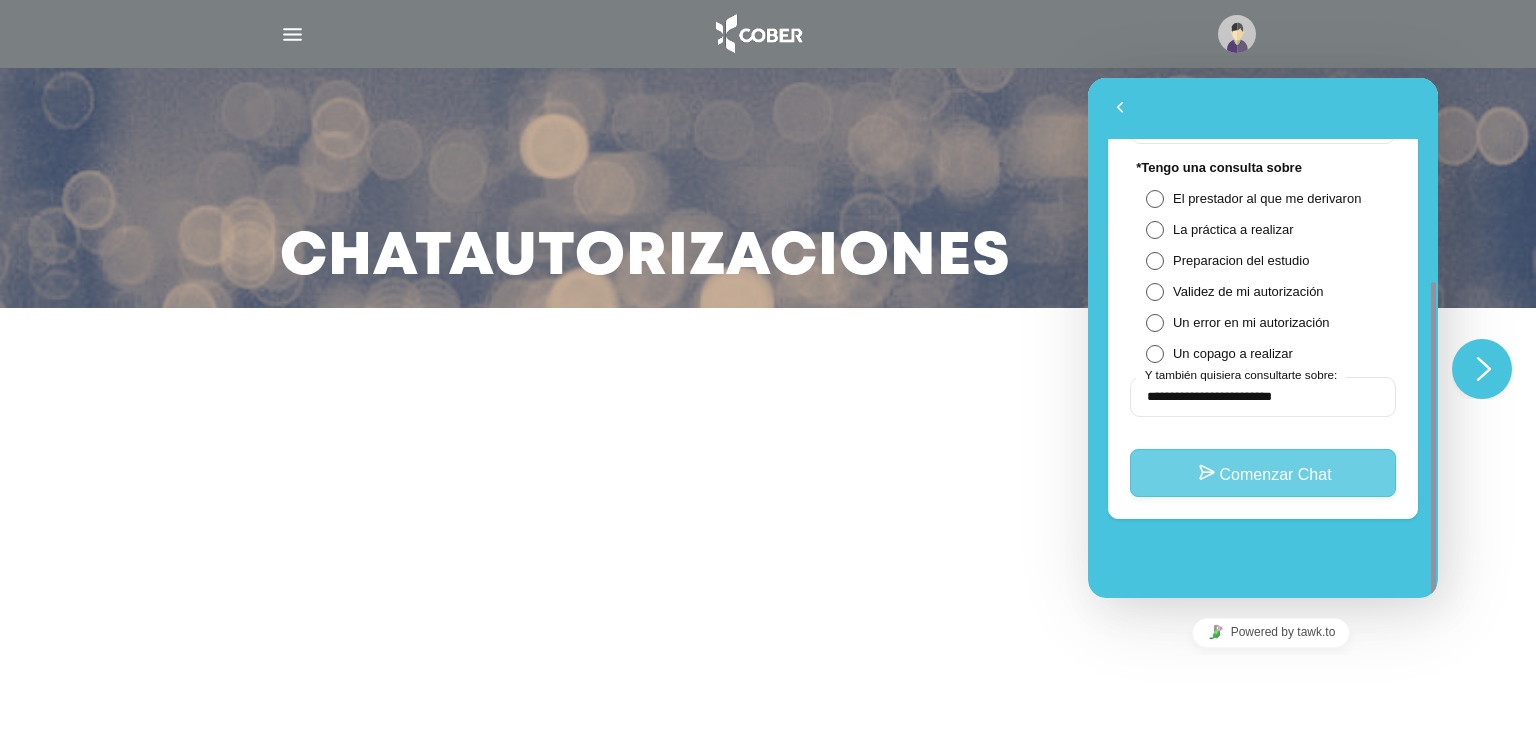 click on "Comenzar Chat" at bounding box center [1263, 473] 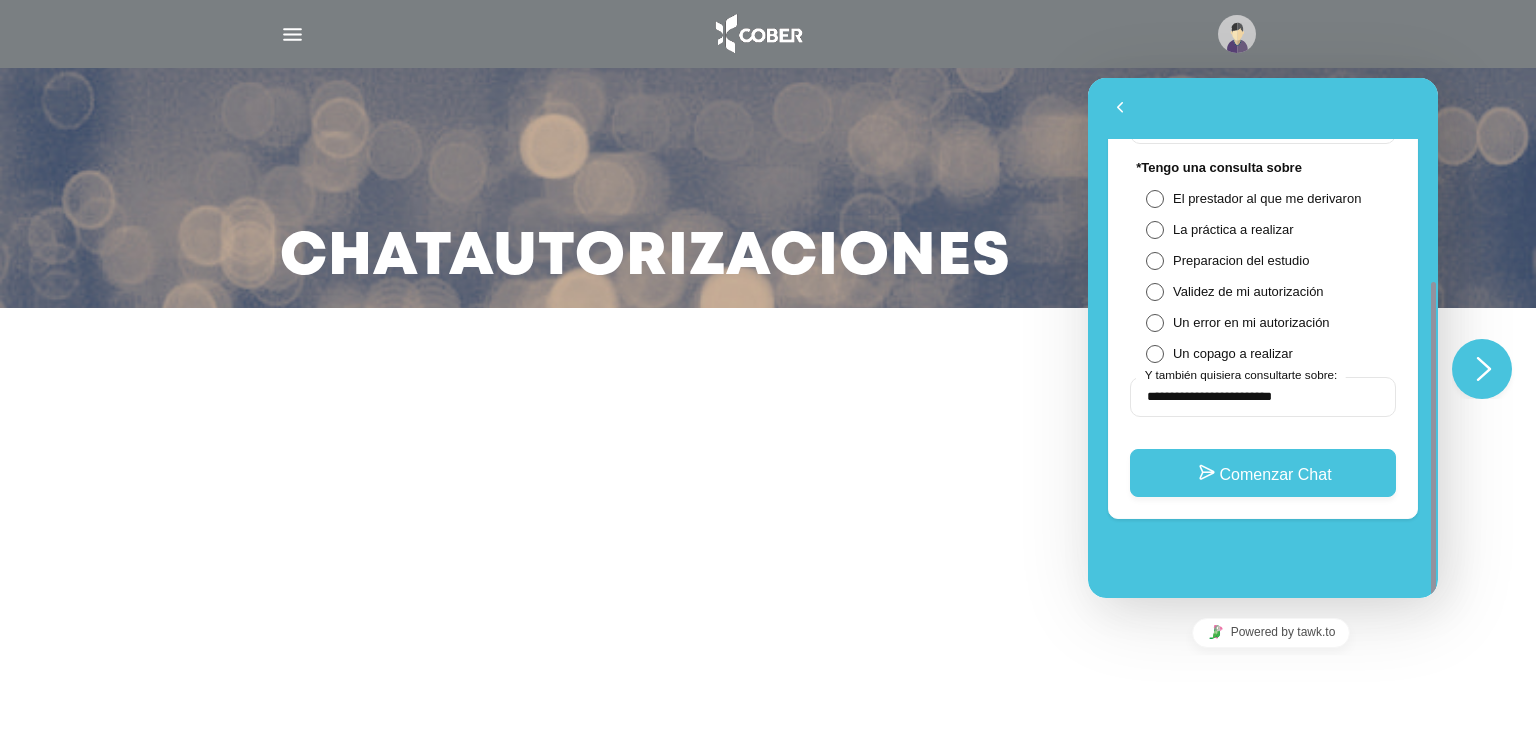 scroll, scrollTop: 300, scrollLeft: 0, axis: vertical 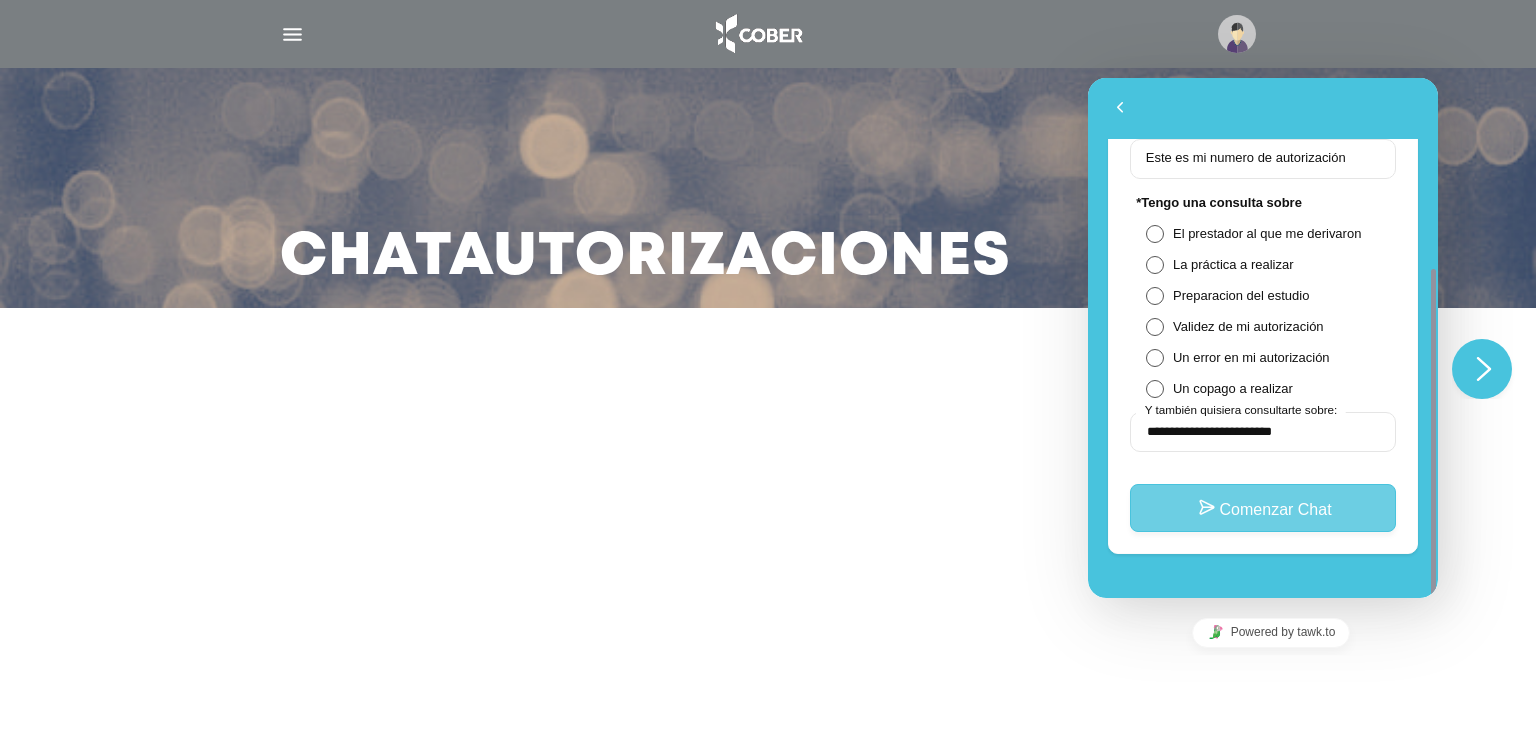 click on "Comenzar Chat" at bounding box center [1263, 508] 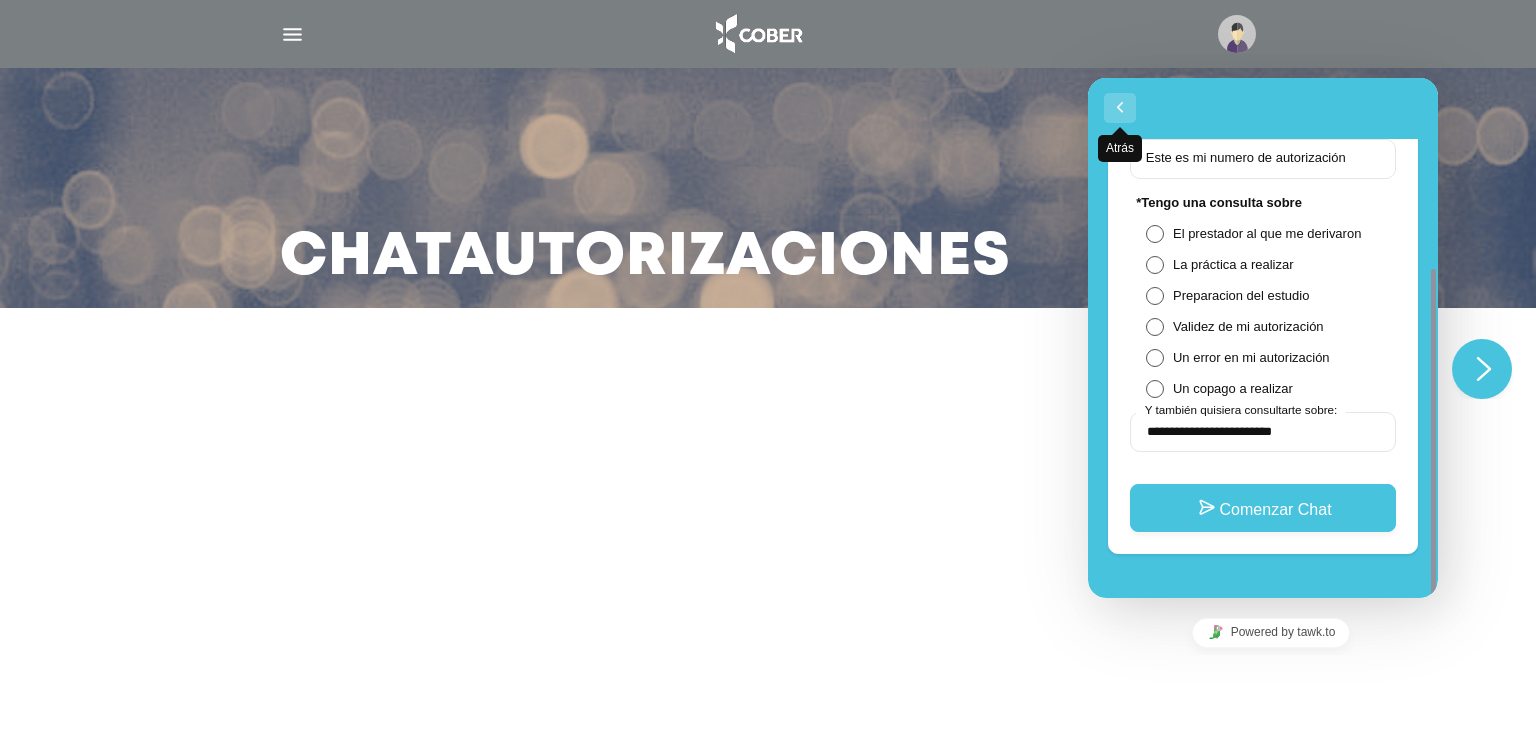 click on "Atrás" at bounding box center [1120, 108] 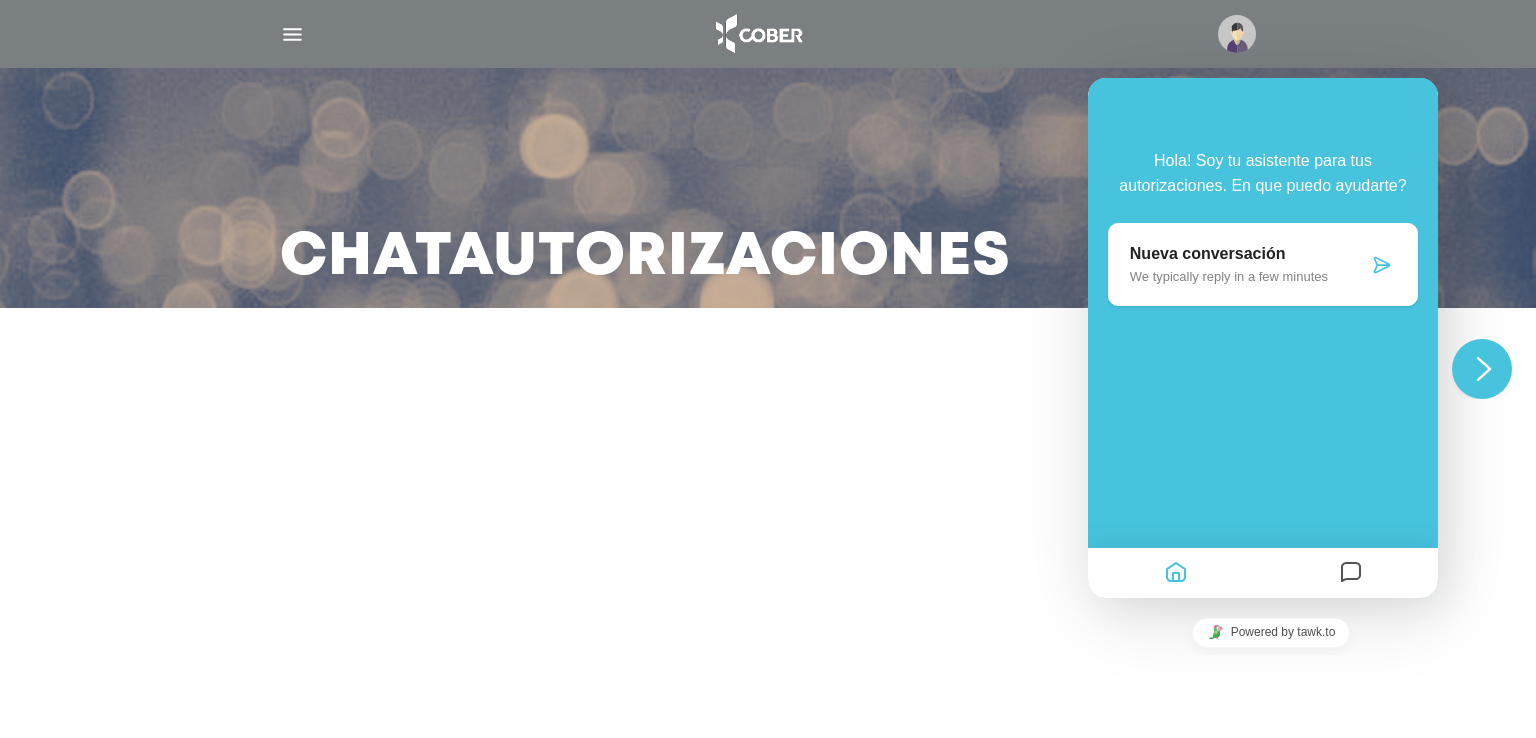 click at bounding box center (768, 380) 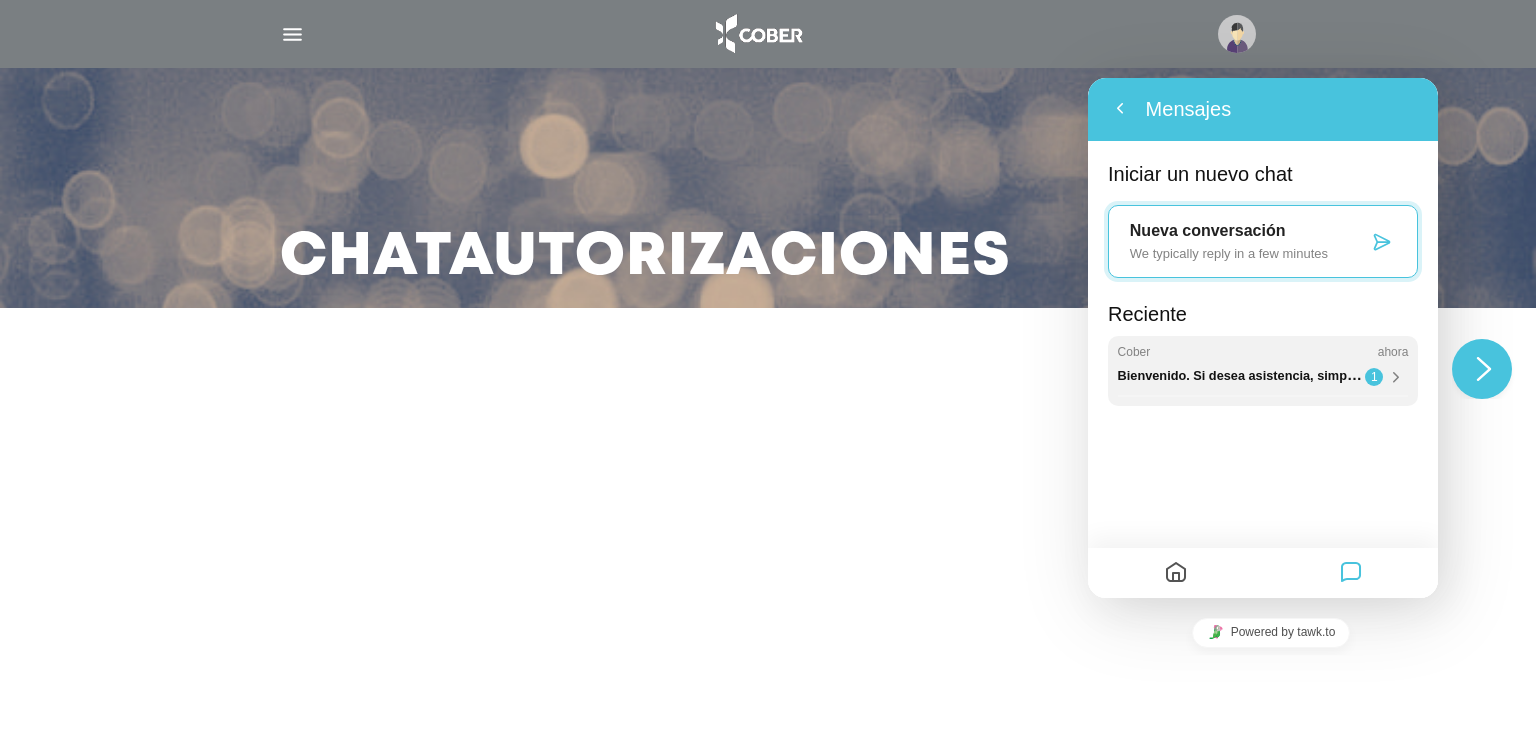 click on "1" at bounding box center [1373, 902] 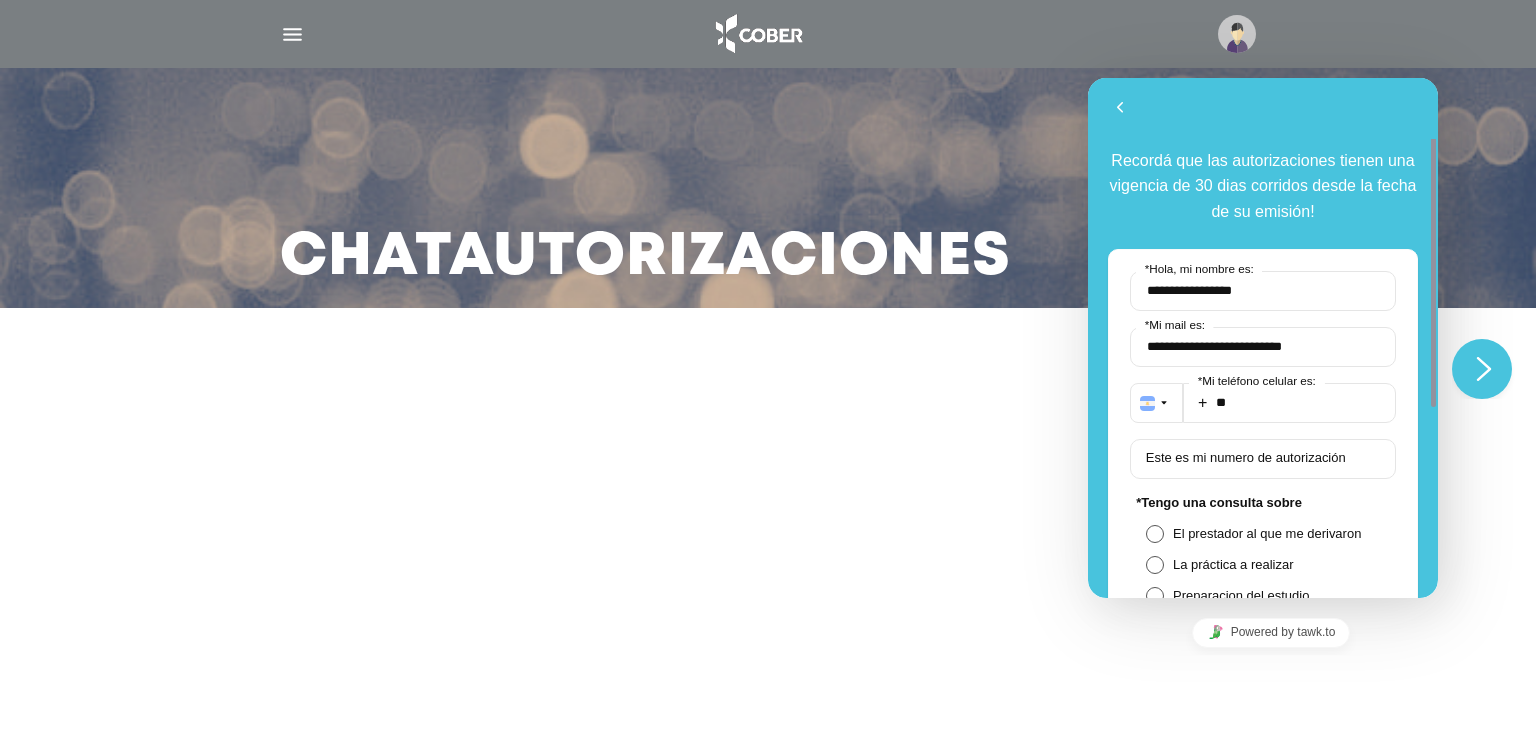 click on "Este es mi numero de autorización" at bounding box center (1245, 457) 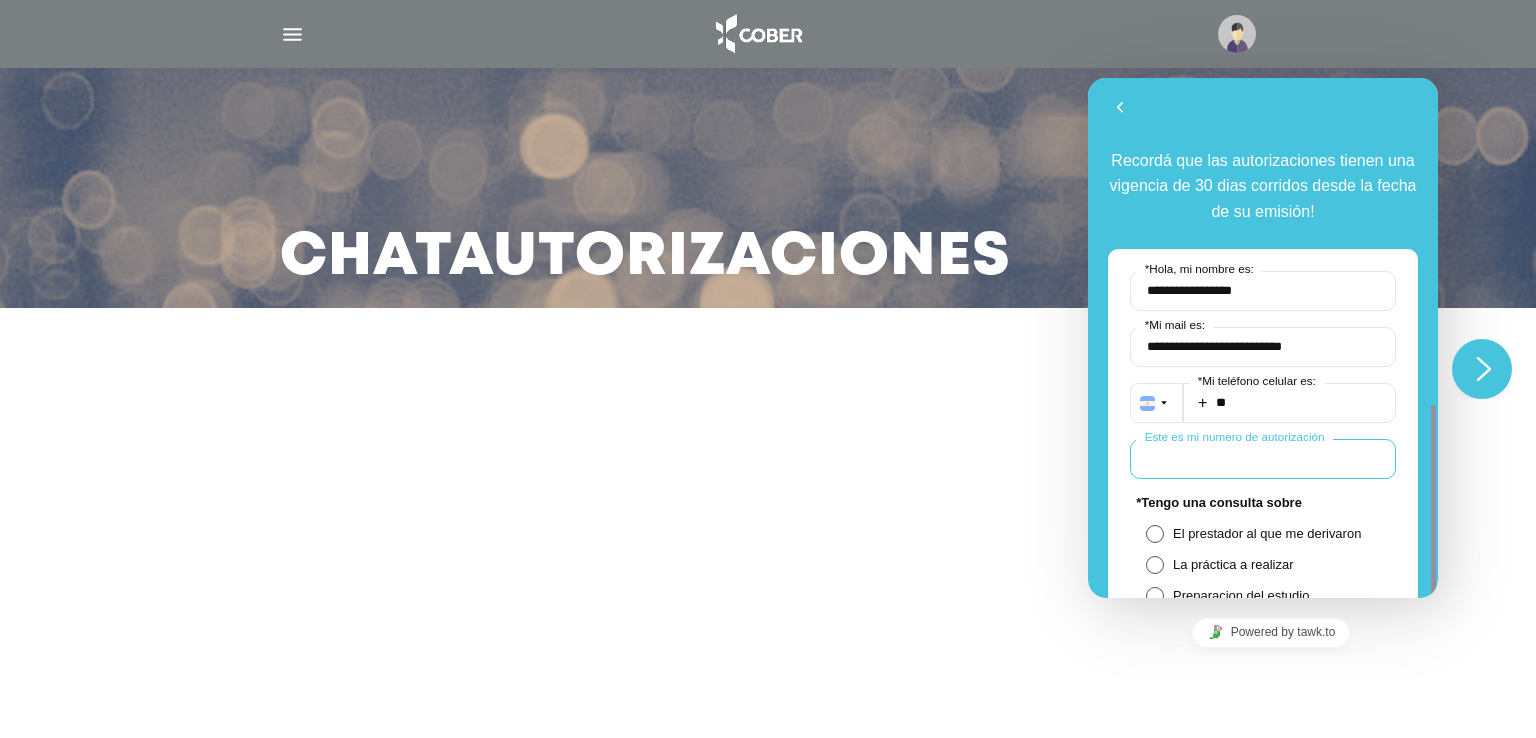 scroll, scrollTop: 300, scrollLeft: 0, axis: vertical 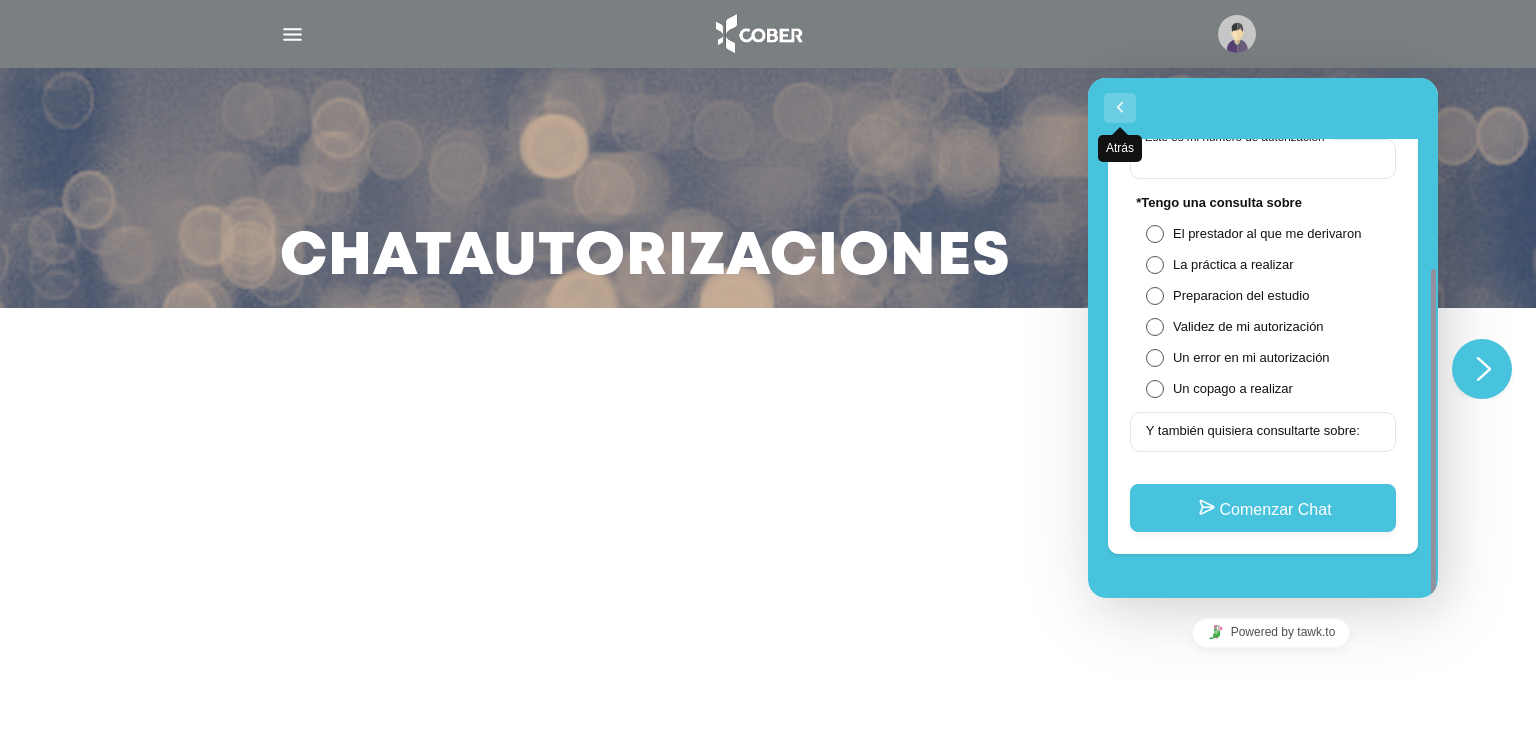 click on "Atrás" at bounding box center [1120, 108] 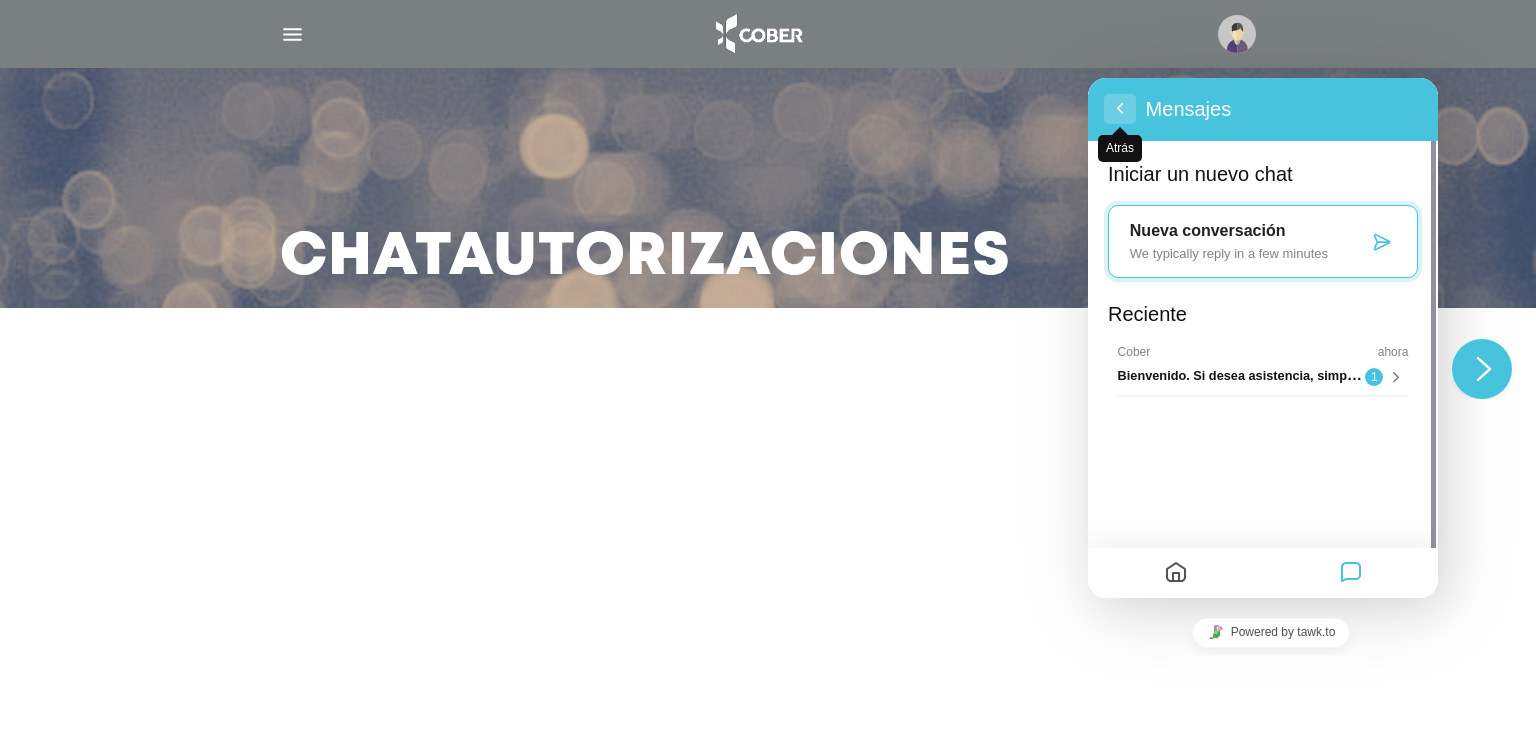 click on "Atrás" at bounding box center [1120, 109] 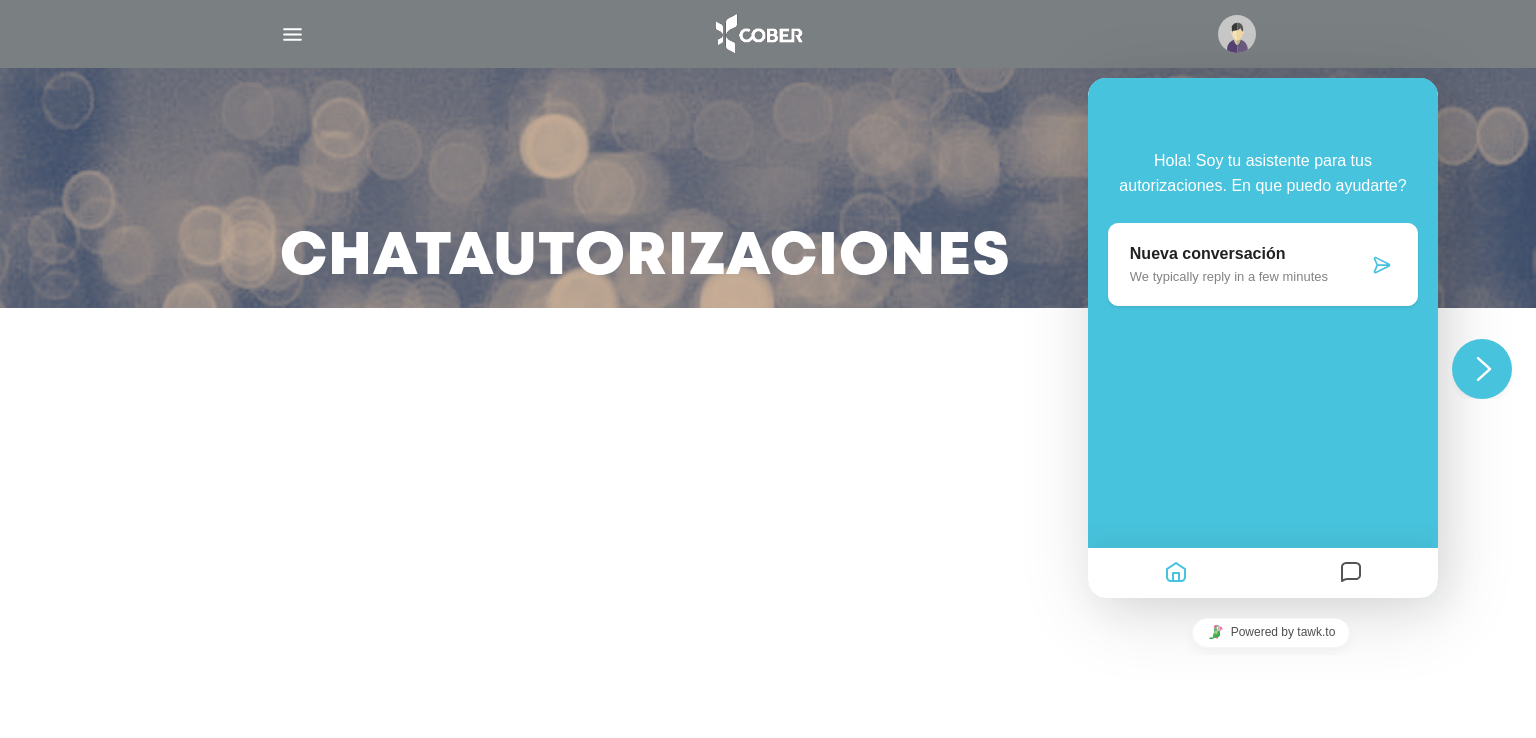 click on "Chat  Autorizaciones" at bounding box center [768, 369] 